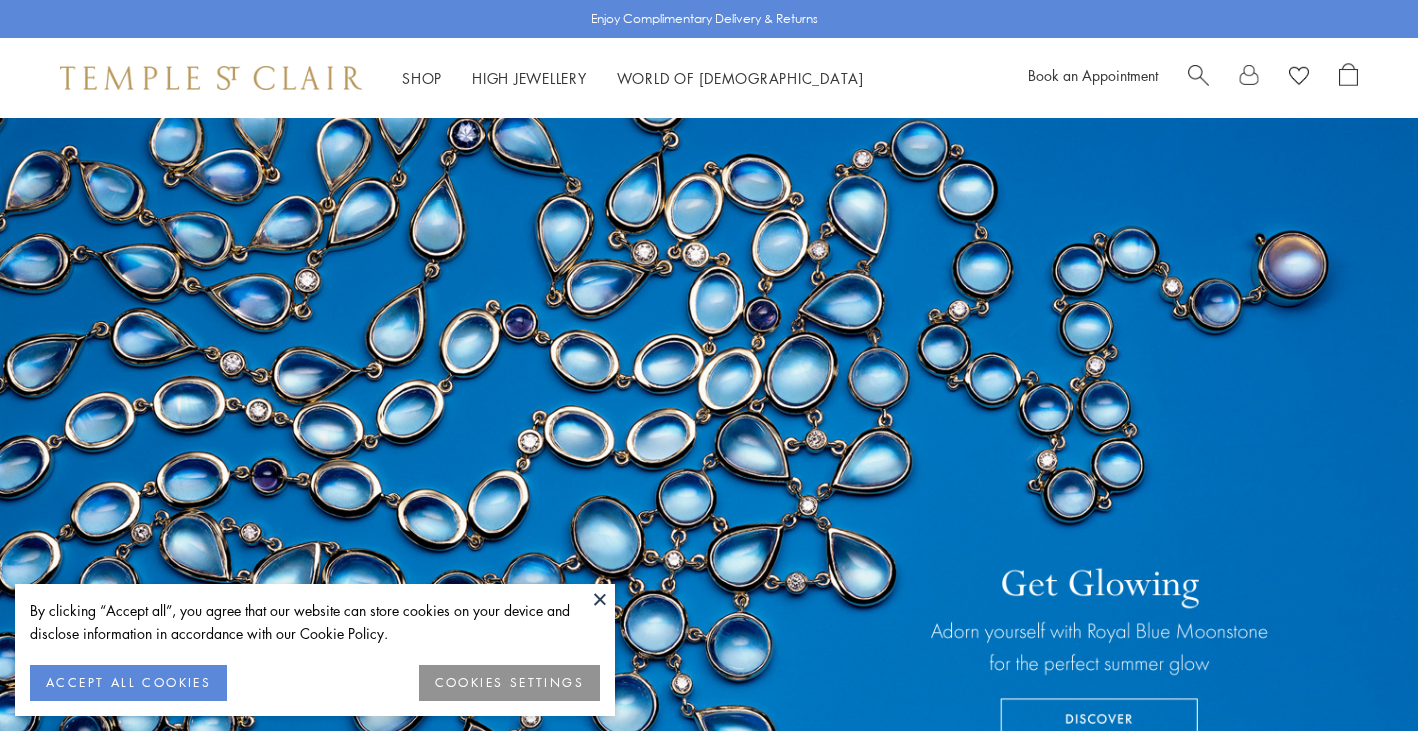 scroll, scrollTop: 0, scrollLeft: 0, axis: both 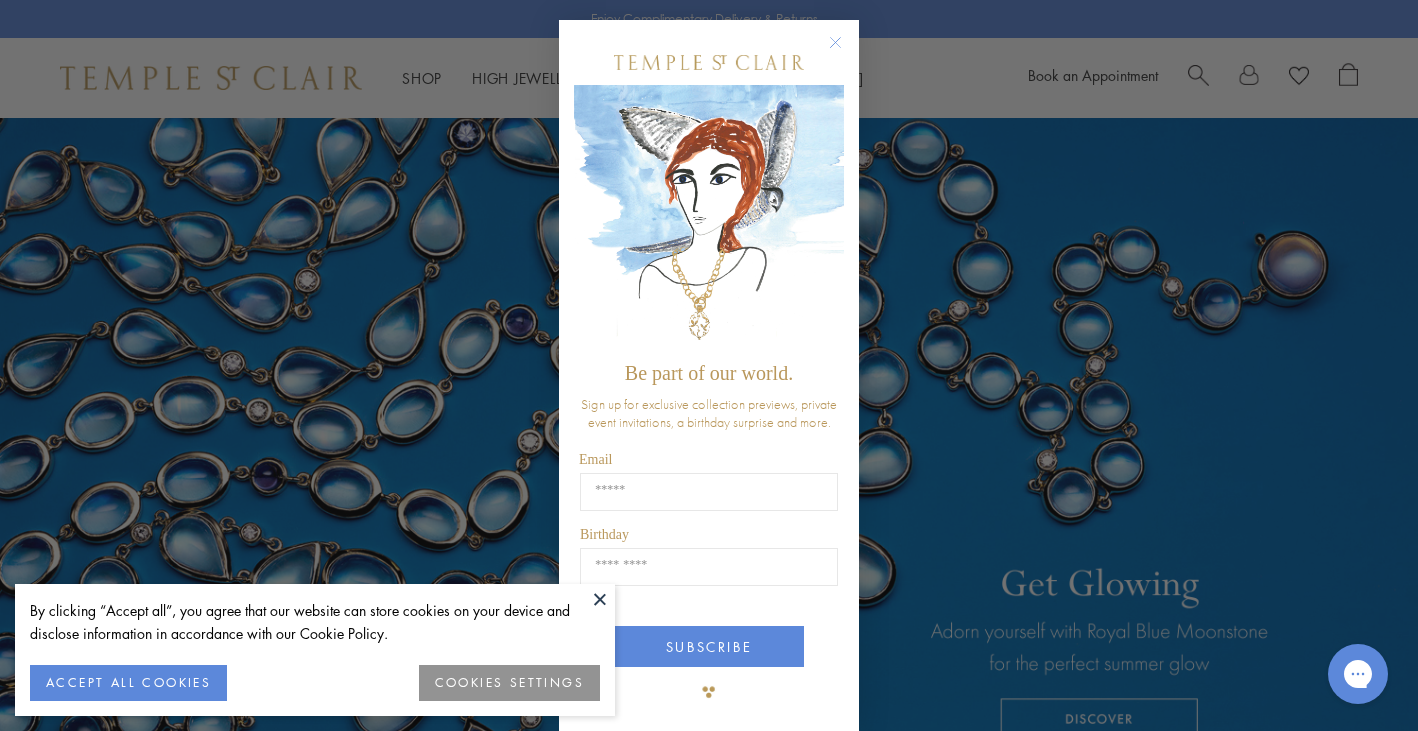 click 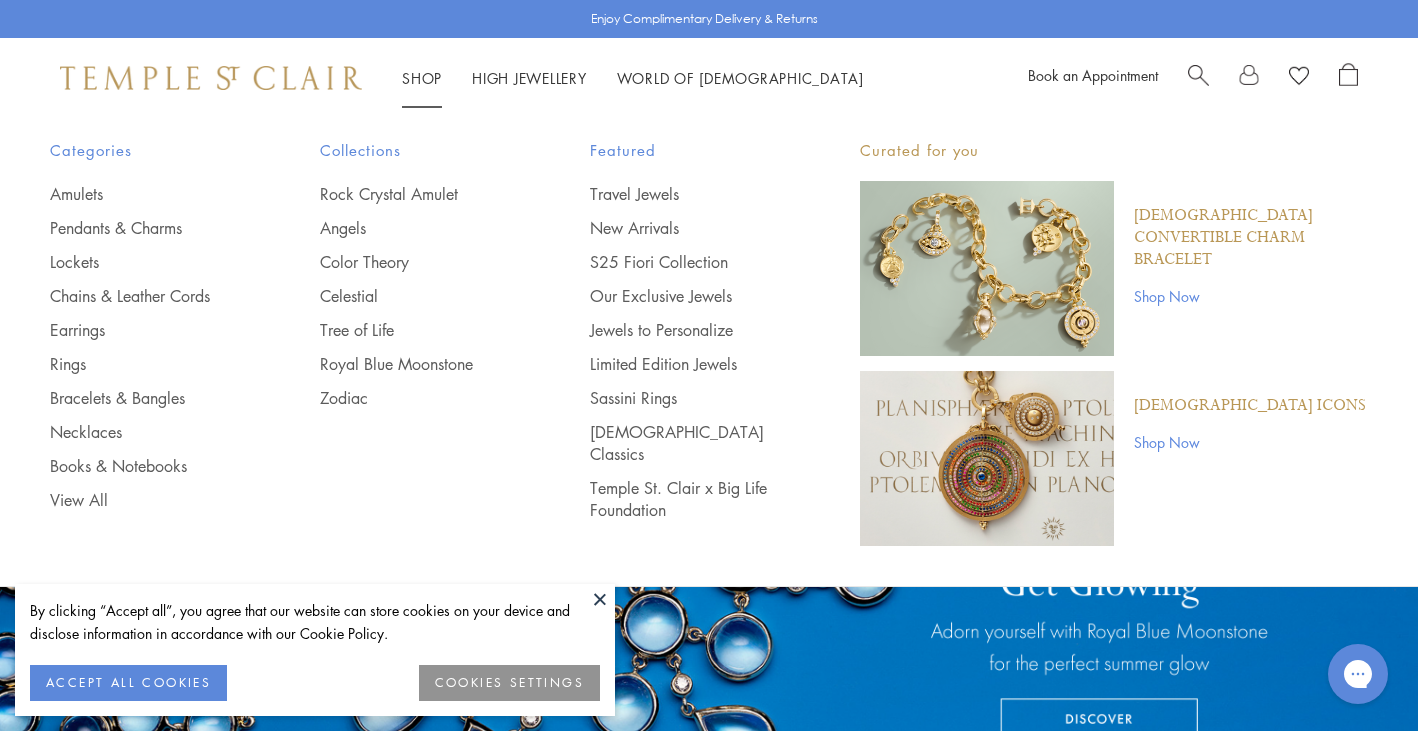 click on "Shop Shop" at bounding box center [422, 78] 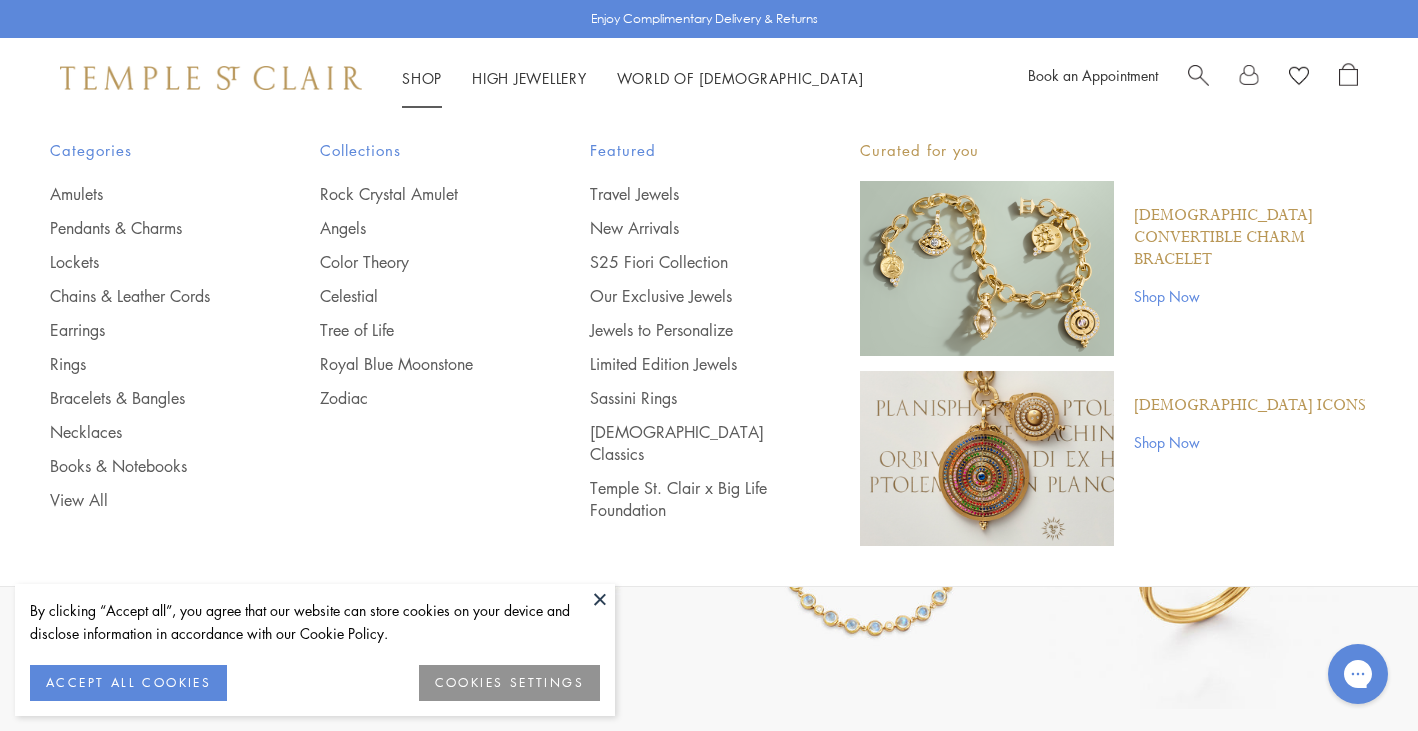 scroll, scrollTop: 564, scrollLeft: 0, axis: vertical 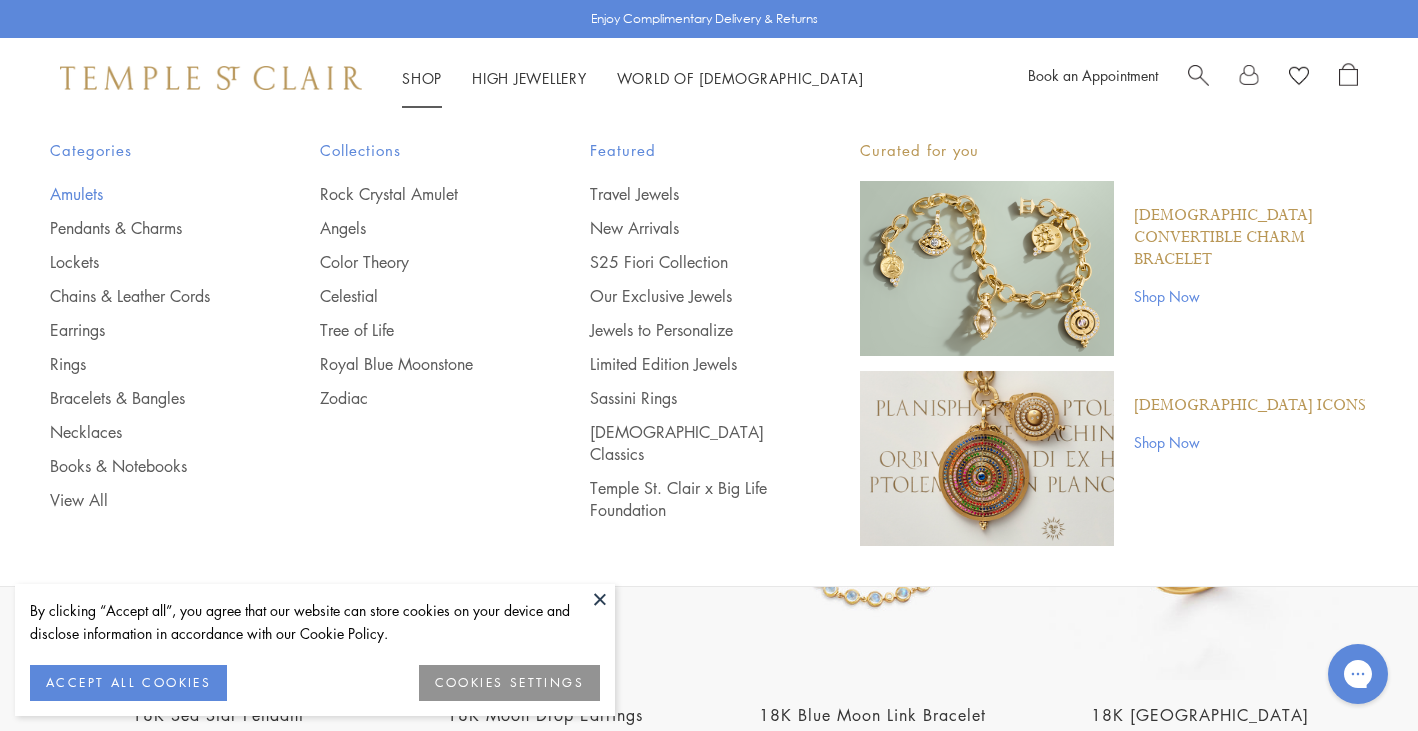 click on "Amulets" at bounding box center [145, 194] 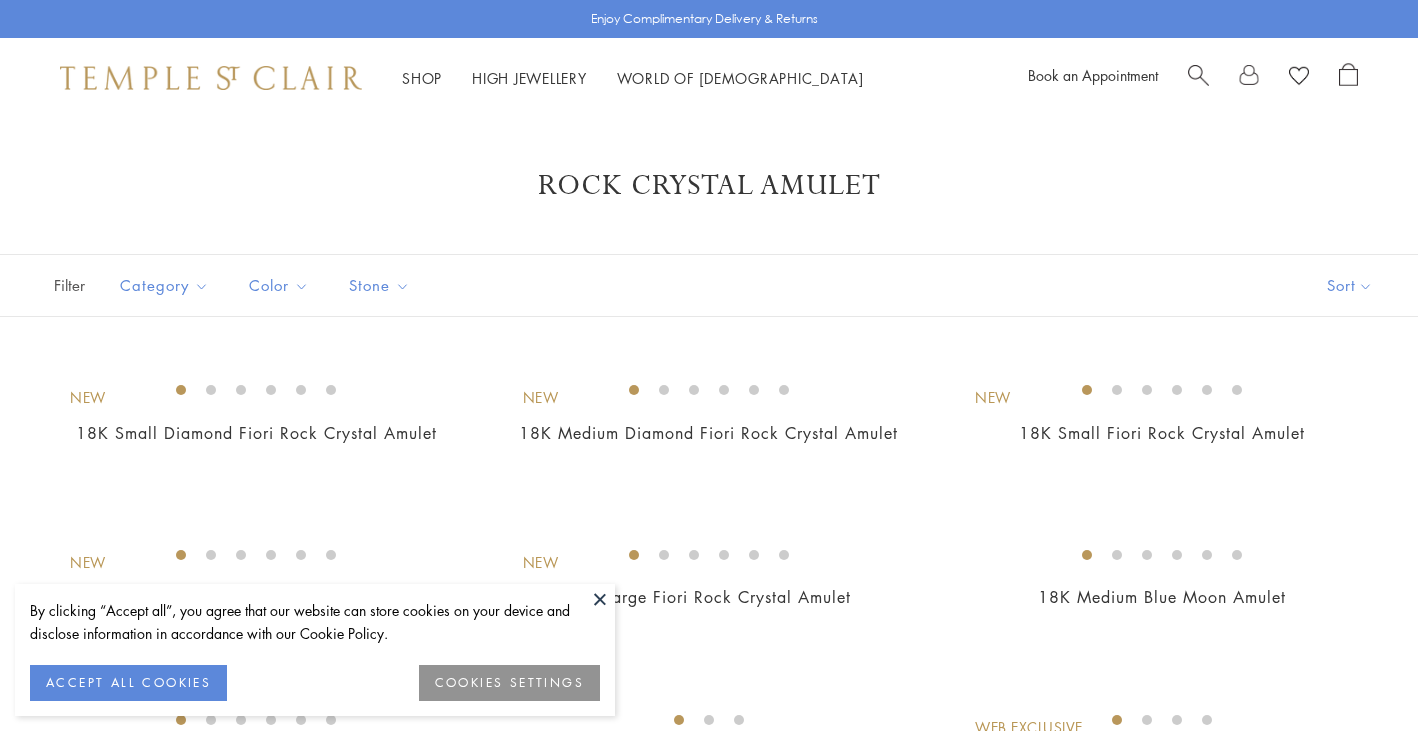 scroll, scrollTop: 0, scrollLeft: 0, axis: both 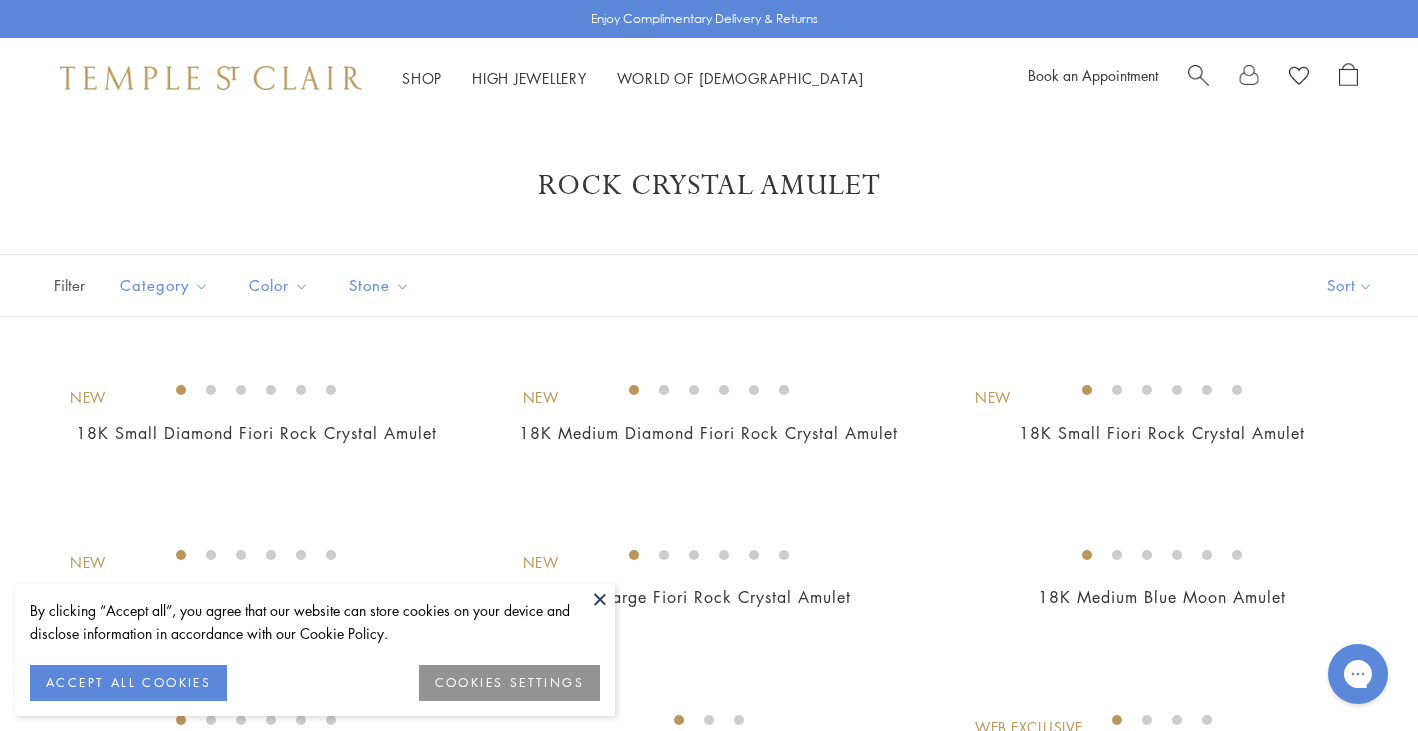 click at bounding box center (600, 599) 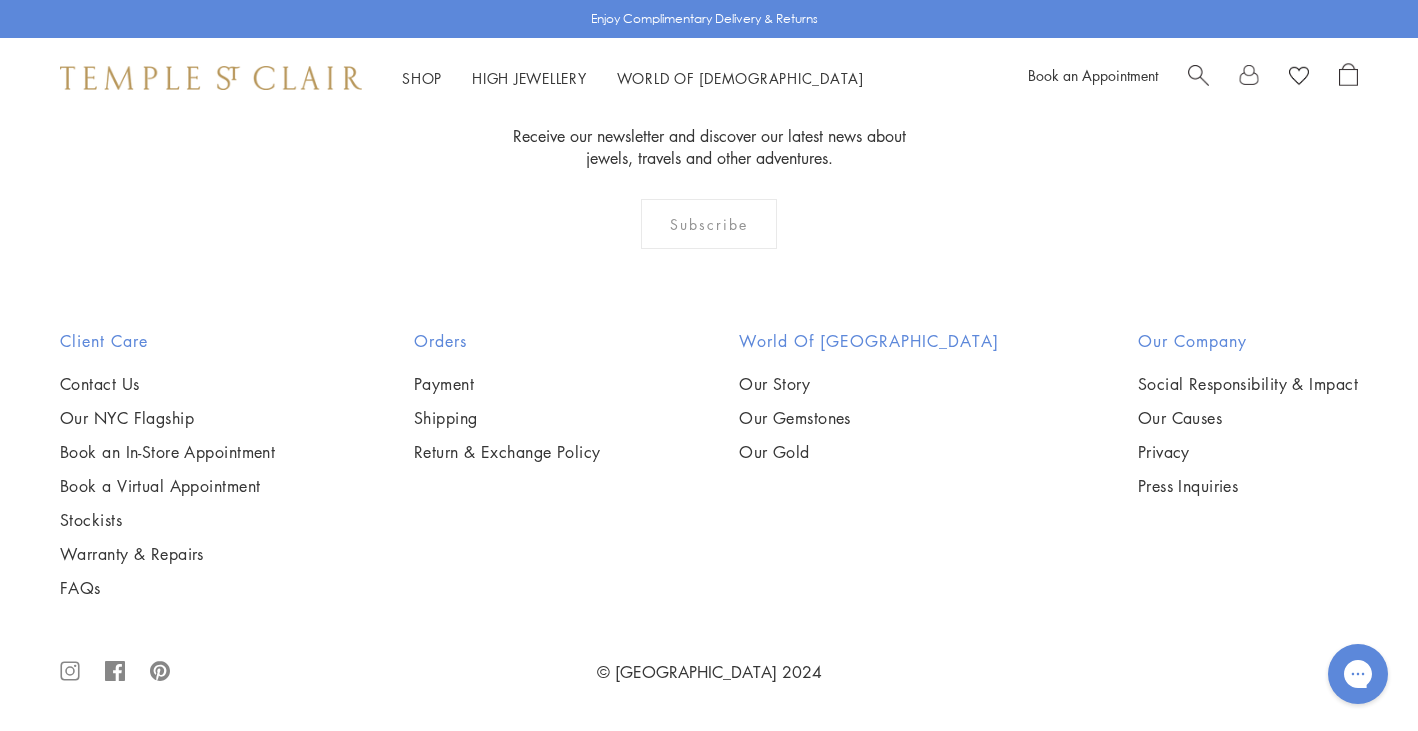 scroll, scrollTop: 13069, scrollLeft: 0, axis: vertical 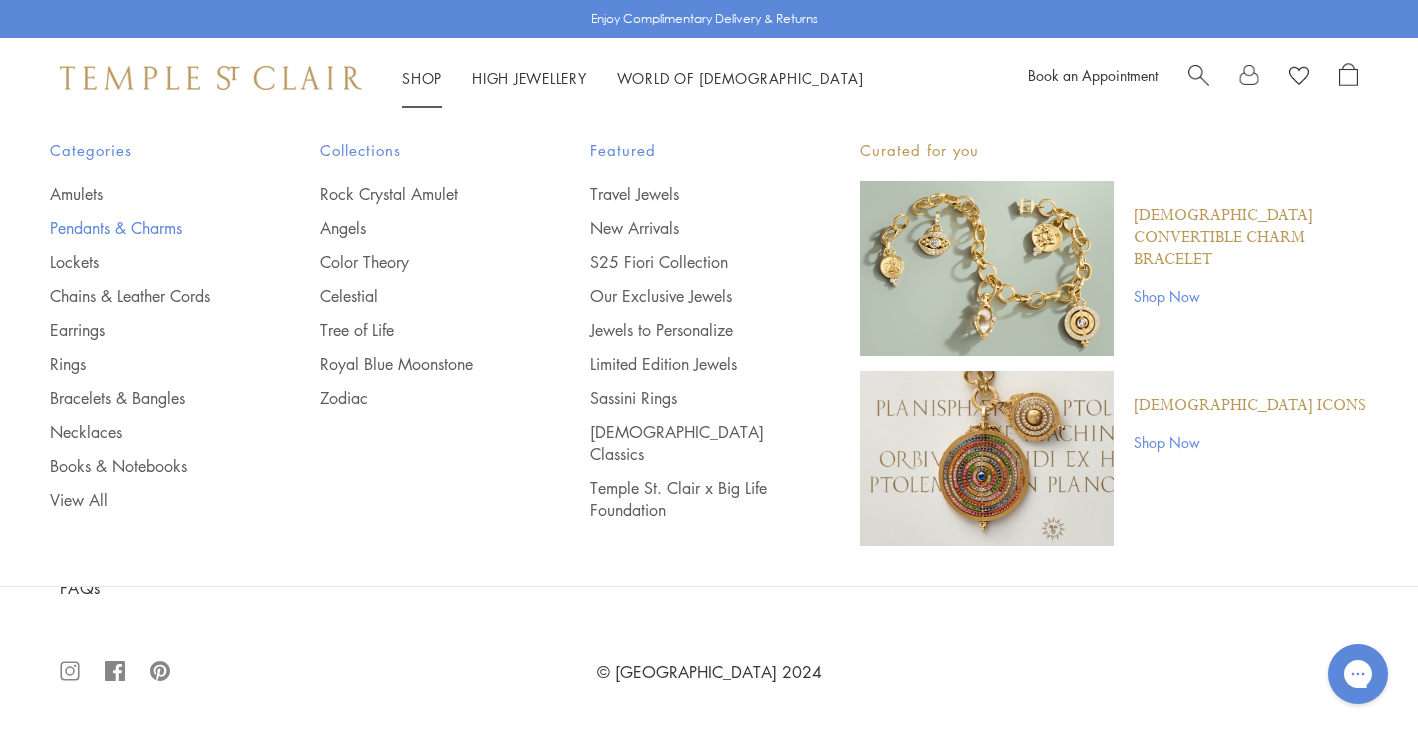 click on "Pendants & Charms" at bounding box center [145, 228] 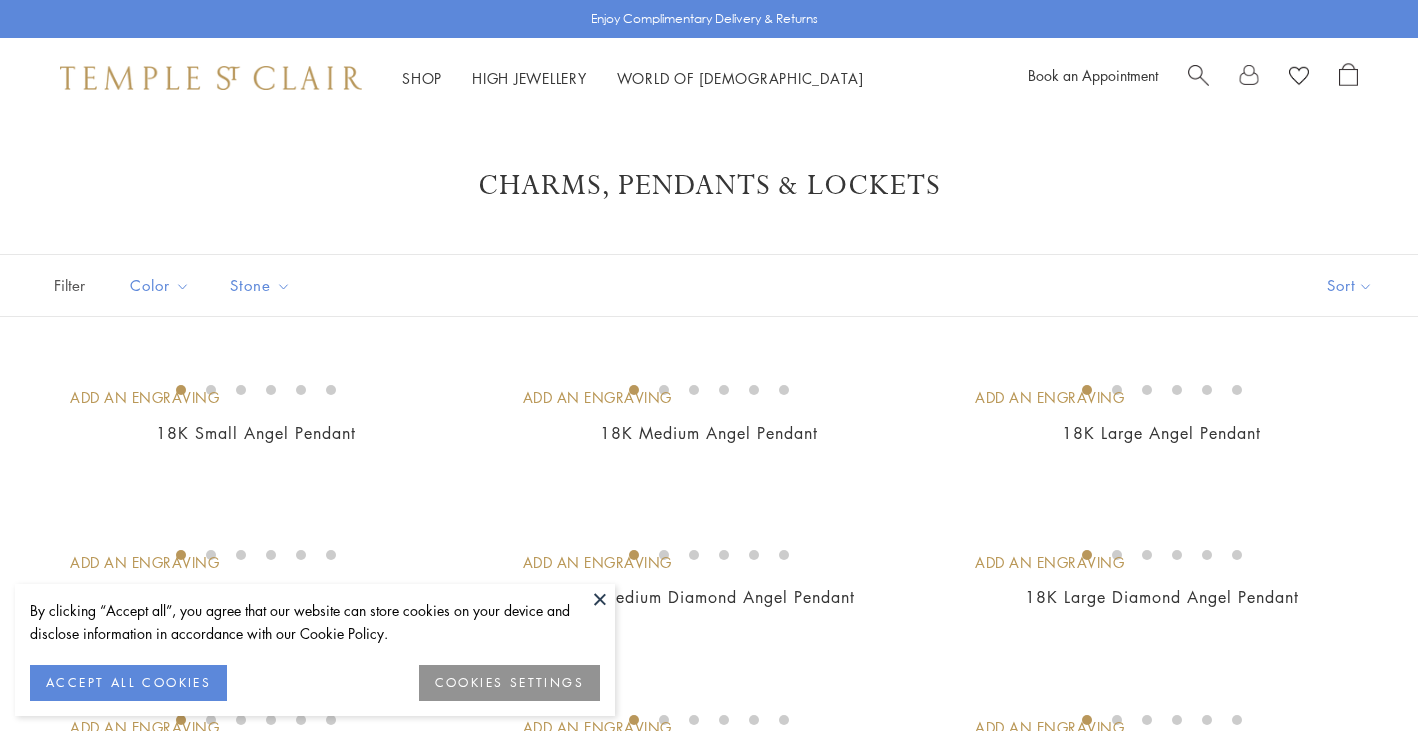 scroll, scrollTop: 0, scrollLeft: 0, axis: both 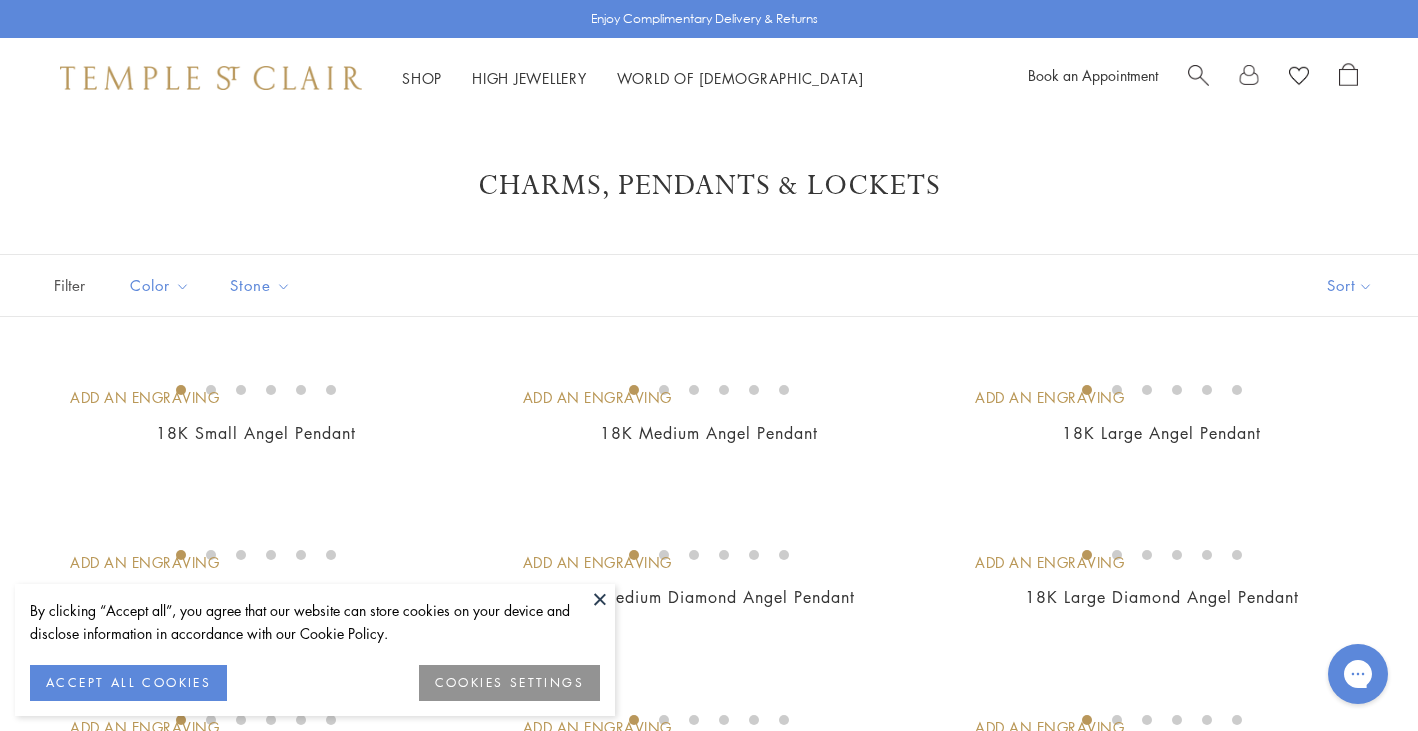 click at bounding box center (600, 599) 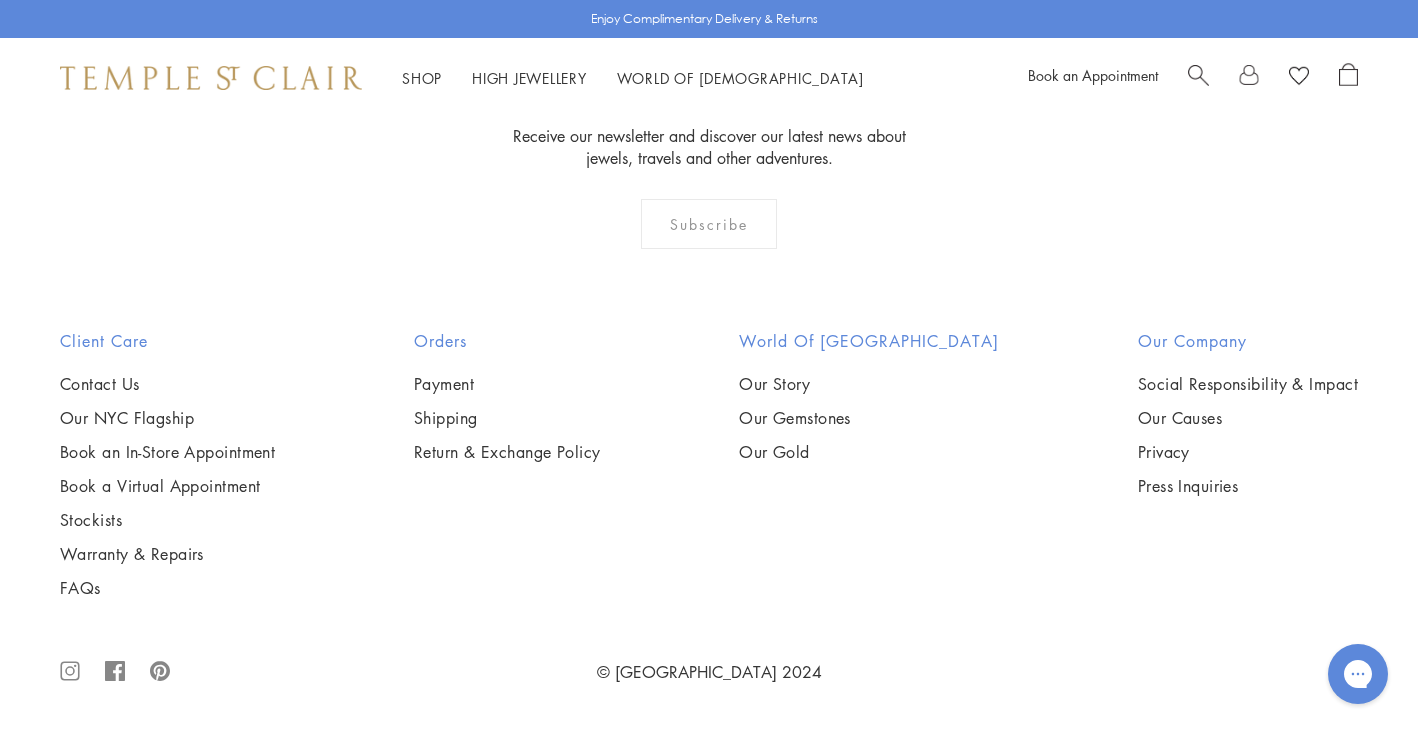 scroll, scrollTop: 12128, scrollLeft: 0, axis: vertical 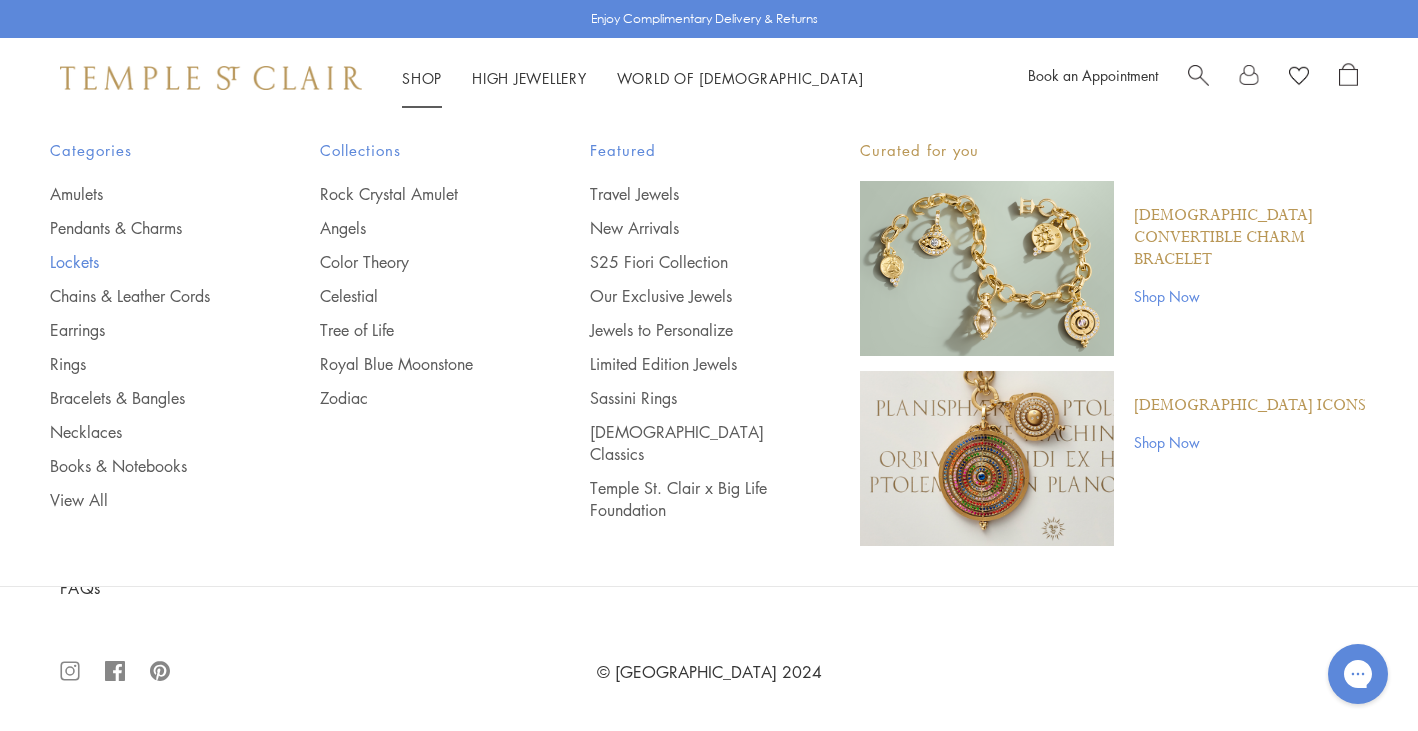 click on "Lockets" at bounding box center (145, 262) 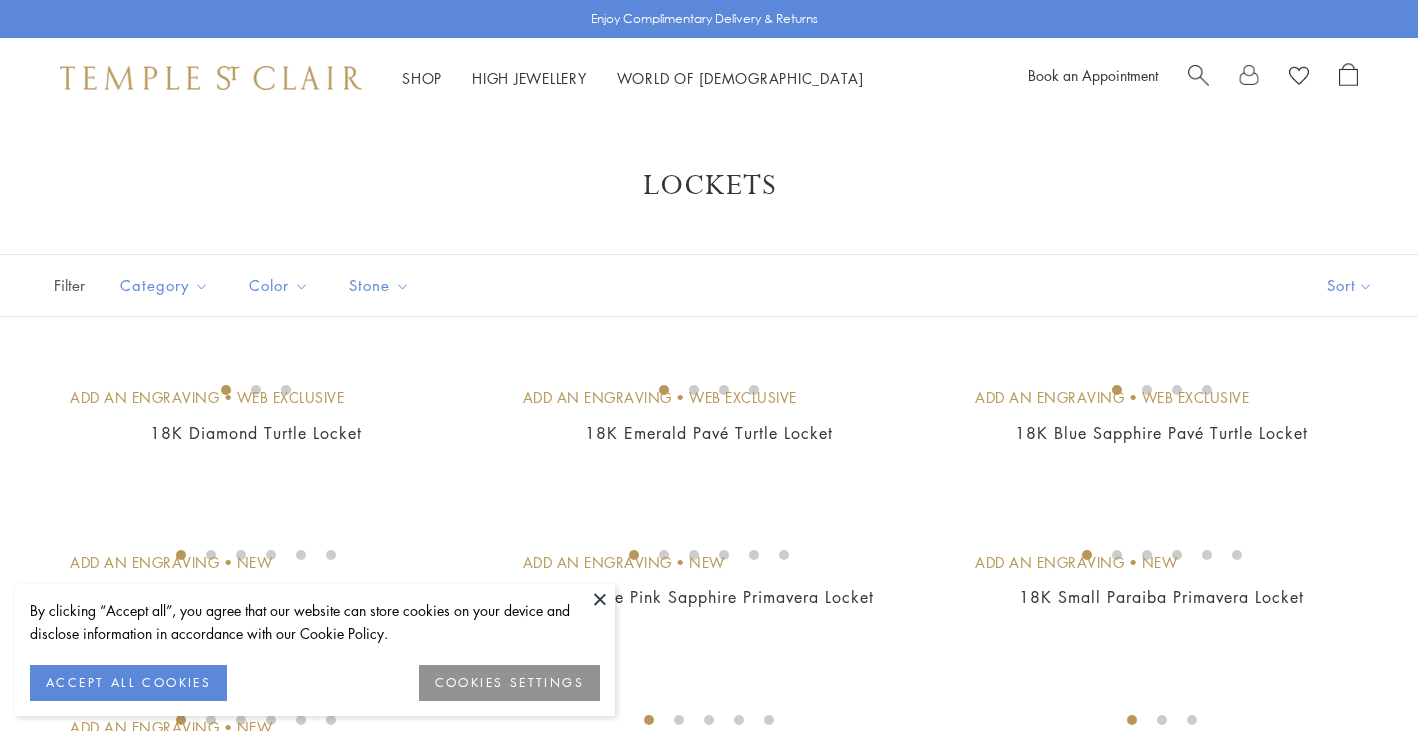 scroll, scrollTop: 0, scrollLeft: 0, axis: both 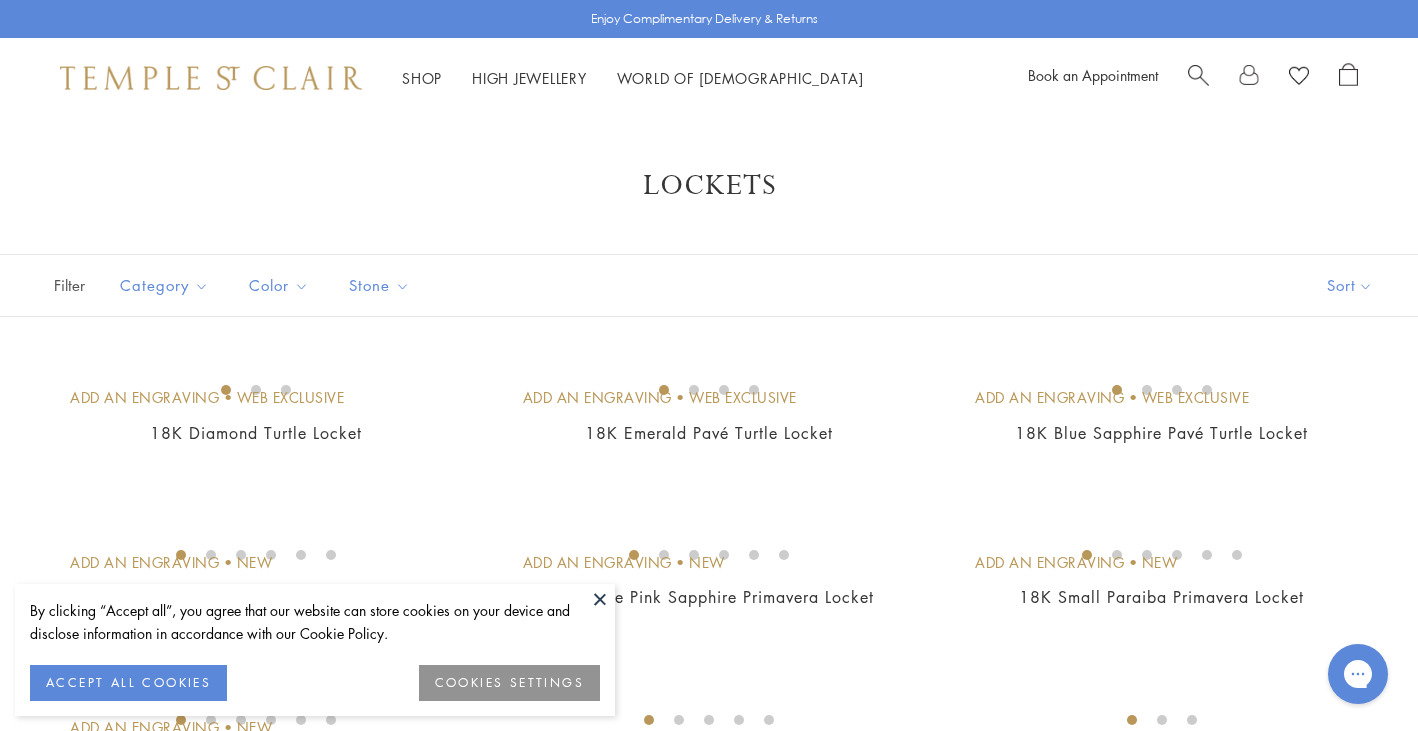 click at bounding box center (600, 599) 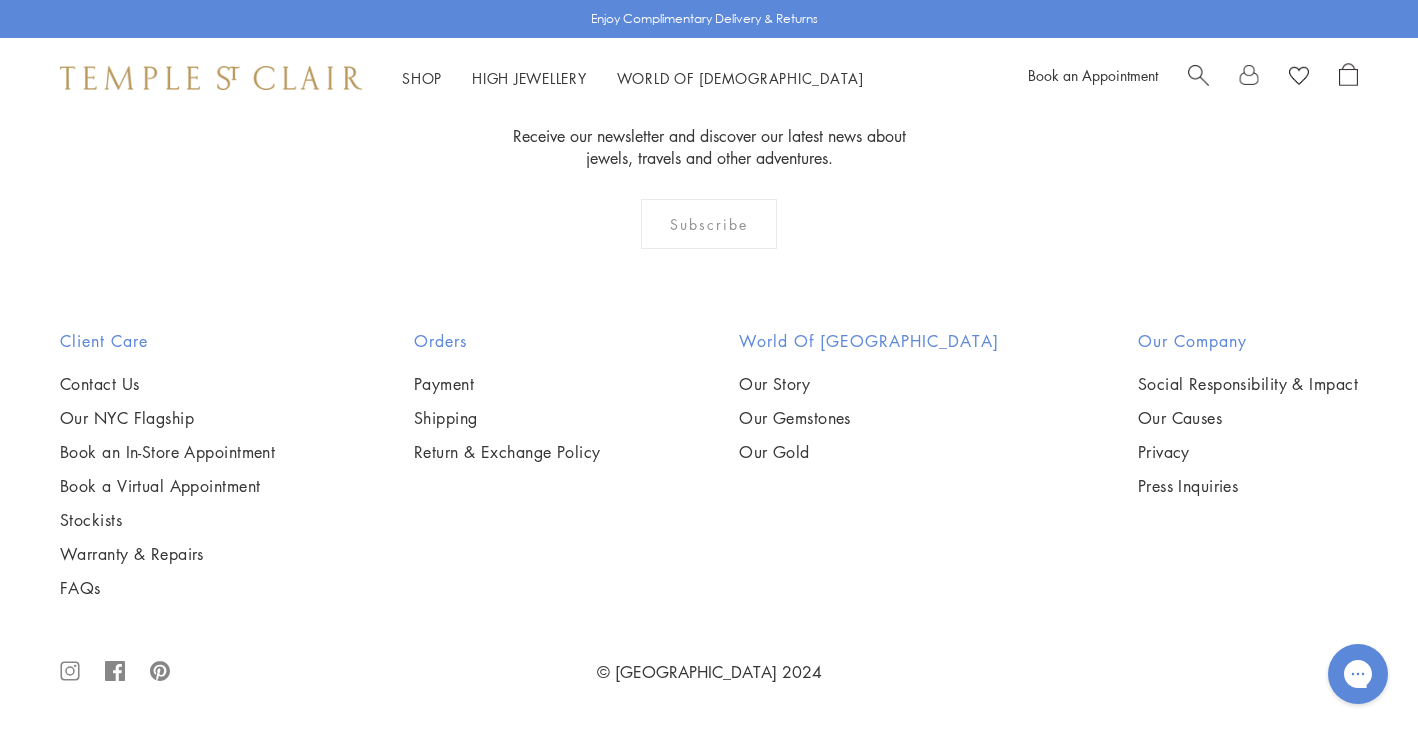 scroll, scrollTop: 0, scrollLeft: 0, axis: both 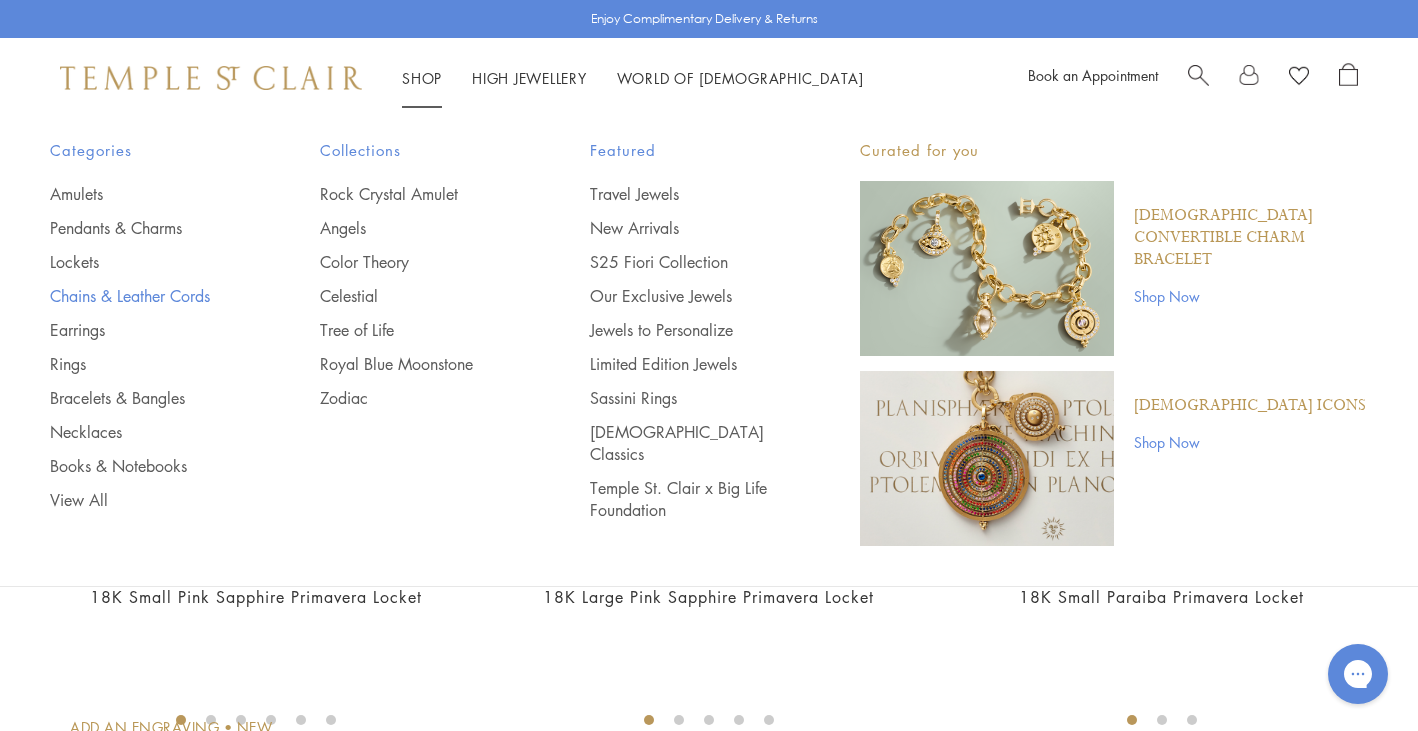 click on "Chains & Leather Cords" at bounding box center [145, 296] 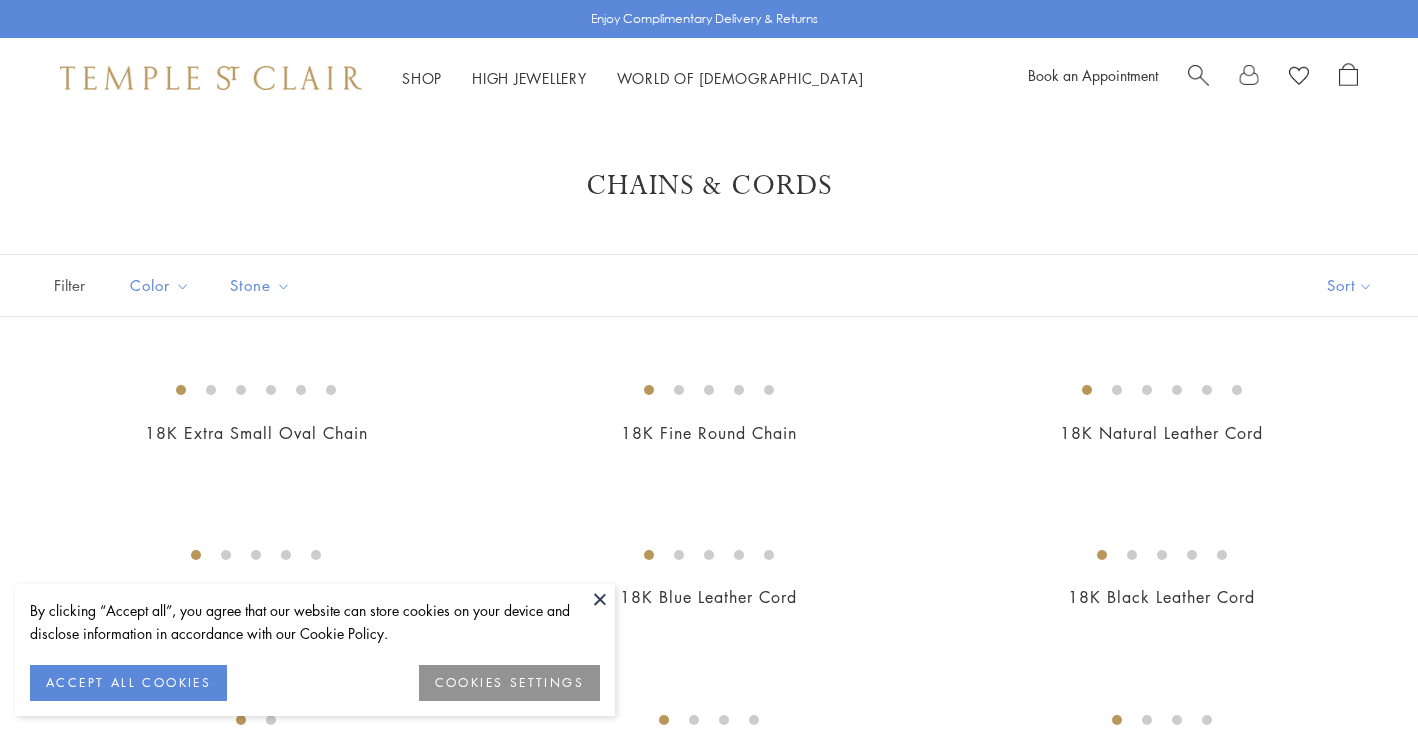 scroll, scrollTop: 0, scrollLeft: 0, axis: both 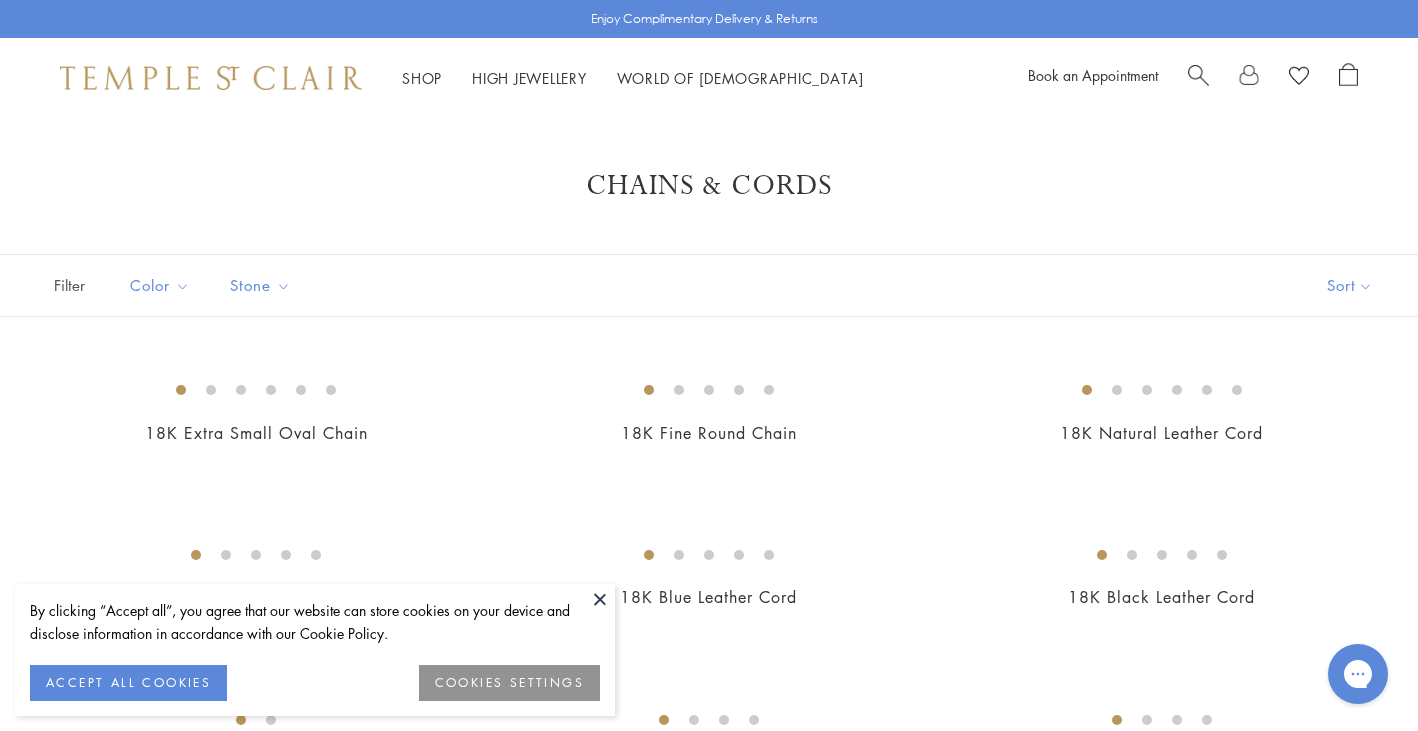 click at bounding box center (600, 599) 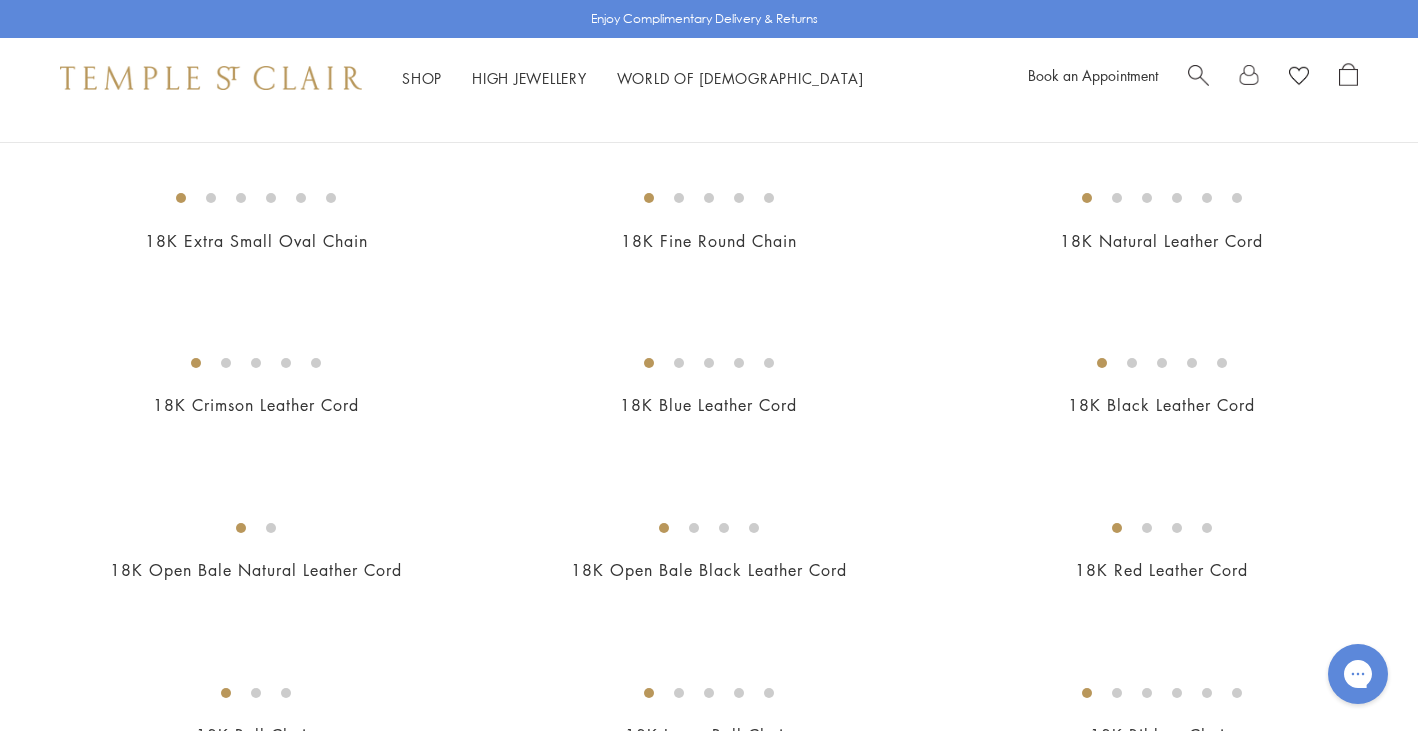 scroll, scrollTop: 0, scrollLeft: 0, axis: both 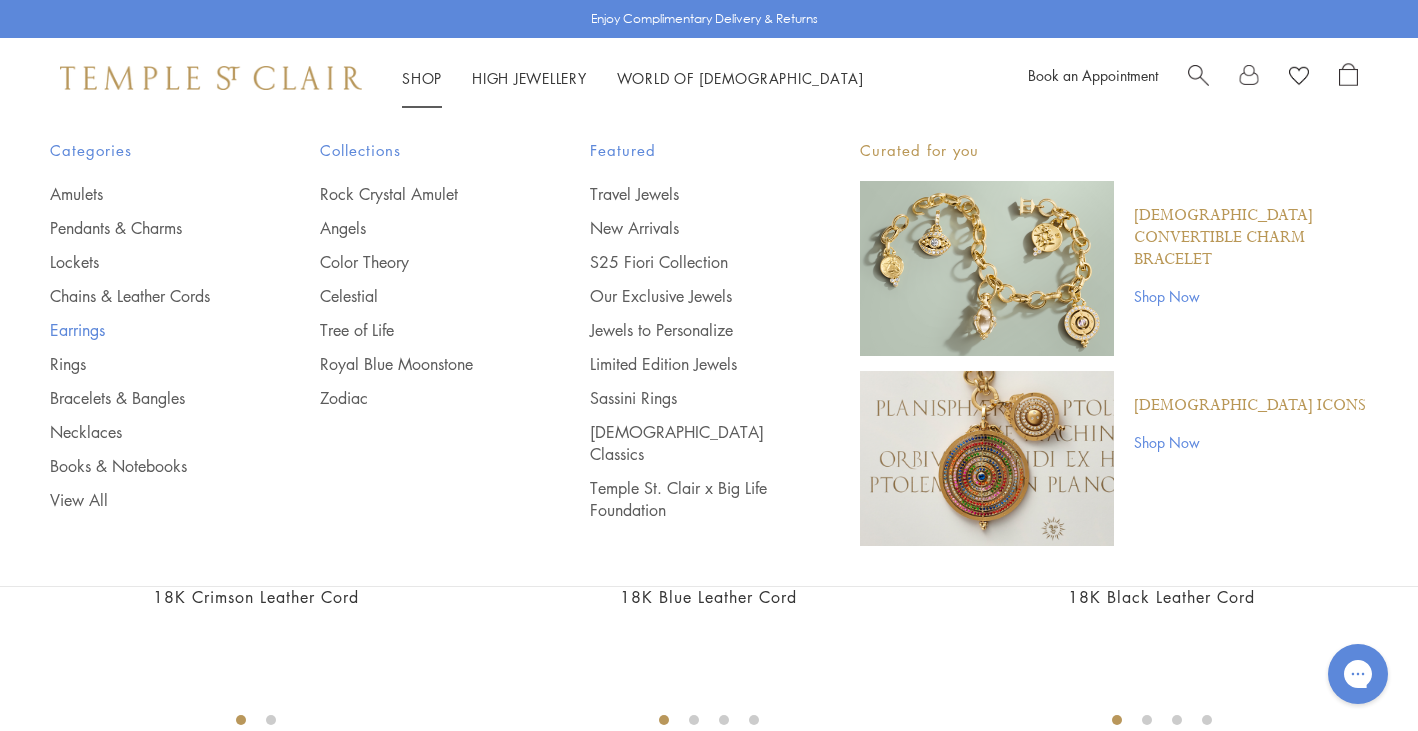 click on "Earrings" at bounding box center (145, 330) 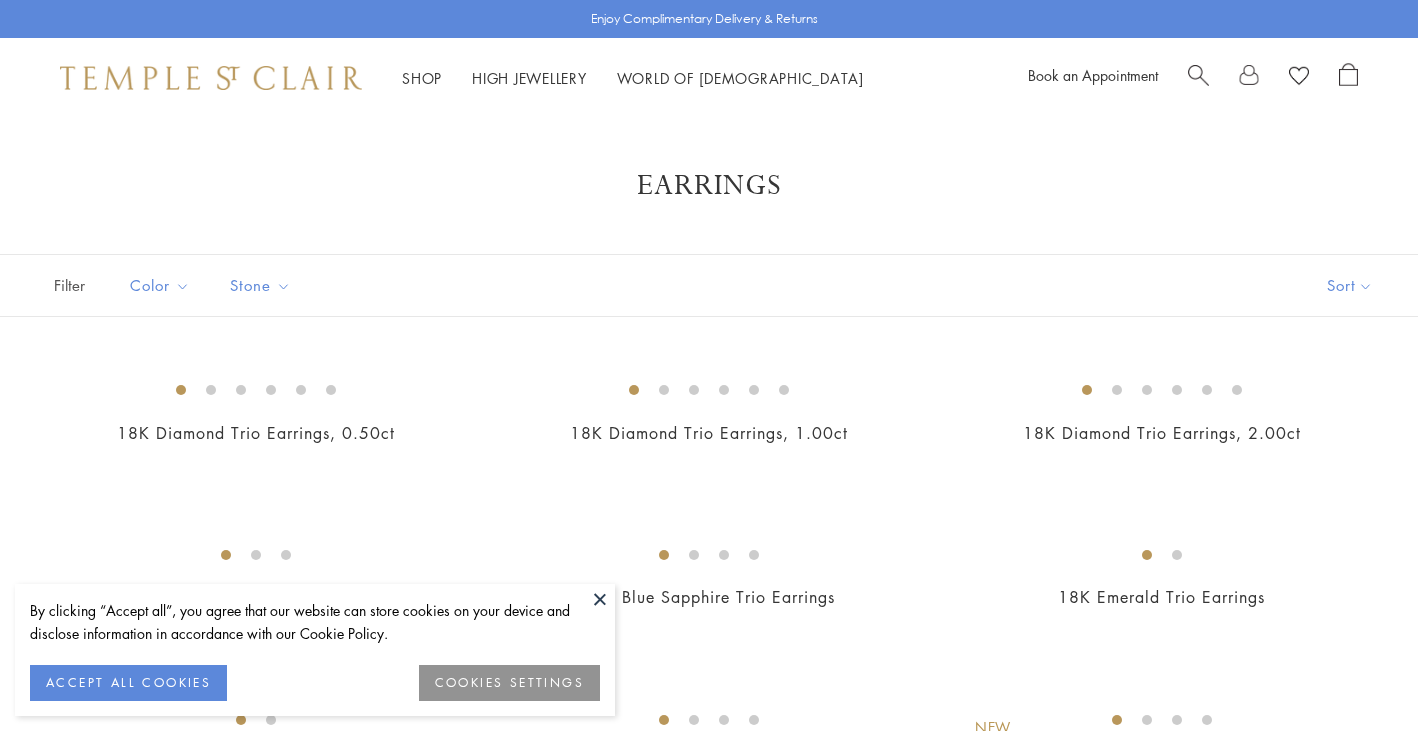 scroll, scrollTop: 0, scrollLeft: 0, axis: both 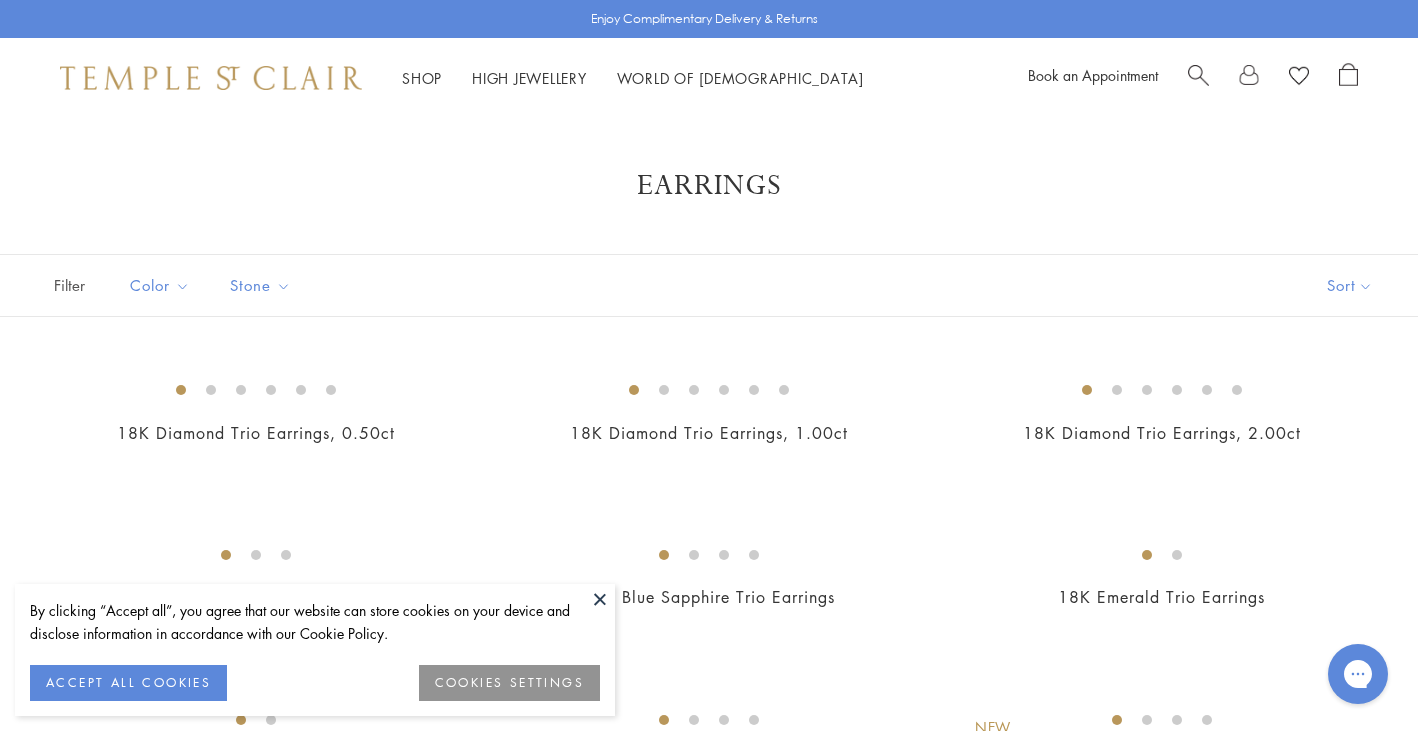 click at bounding box center [600, 599] 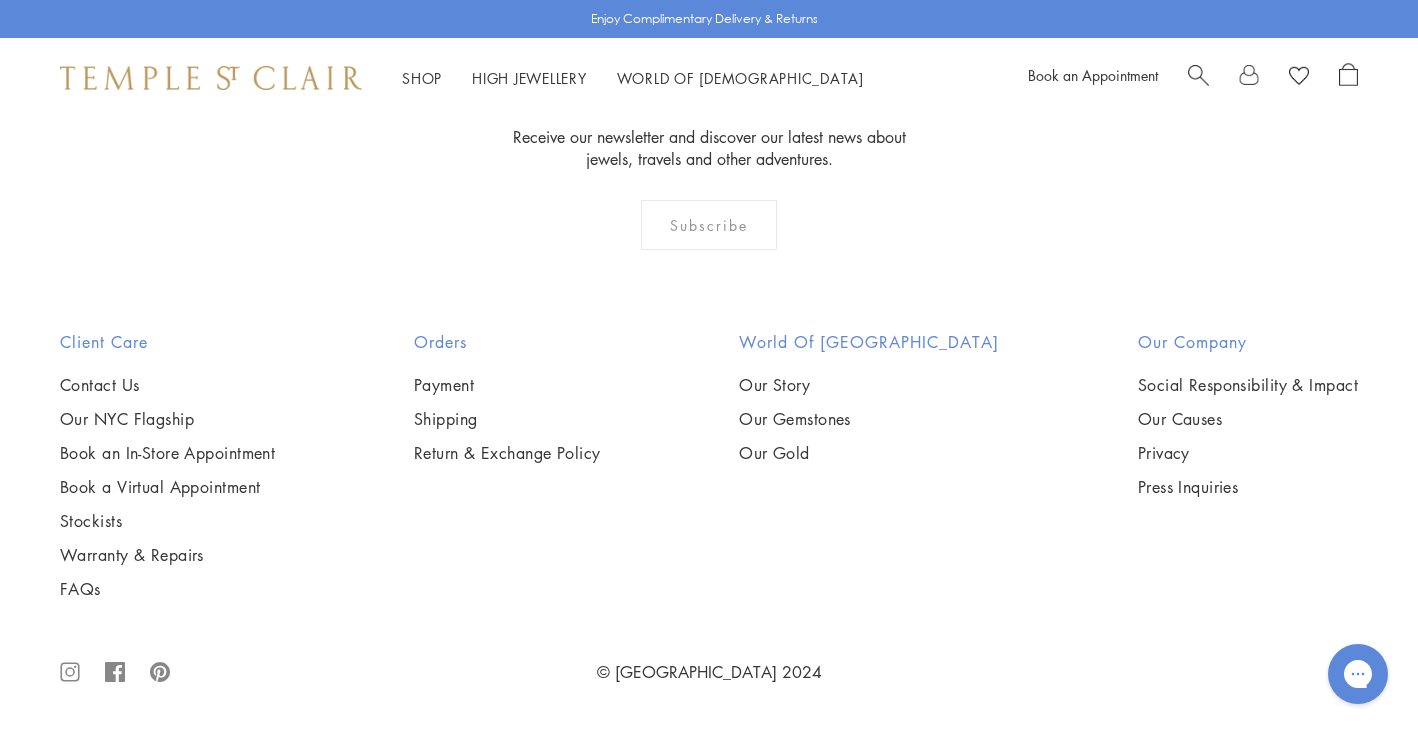 scroll, scrollTop: 9420, scrollLeft: 0, axis: vertical 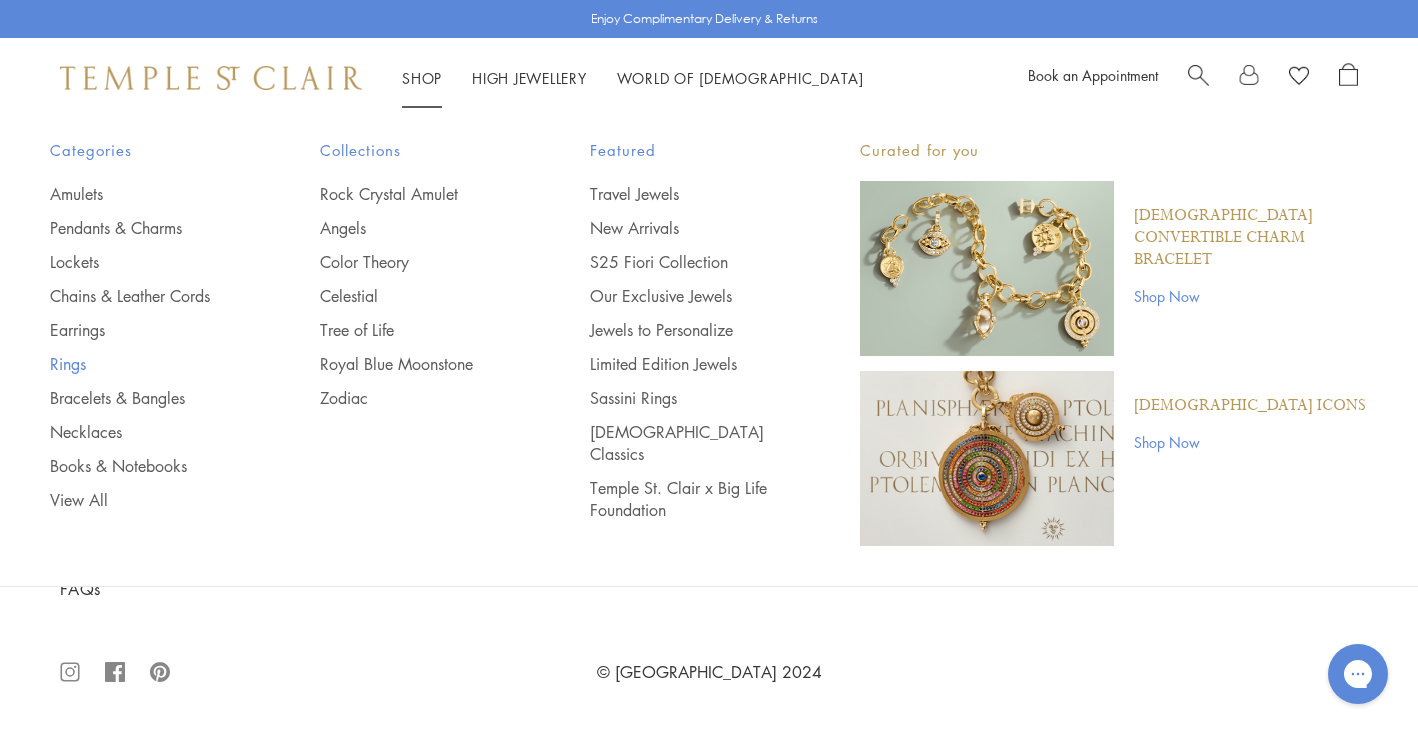 click on "Rings" at bounding box center [145, 364] 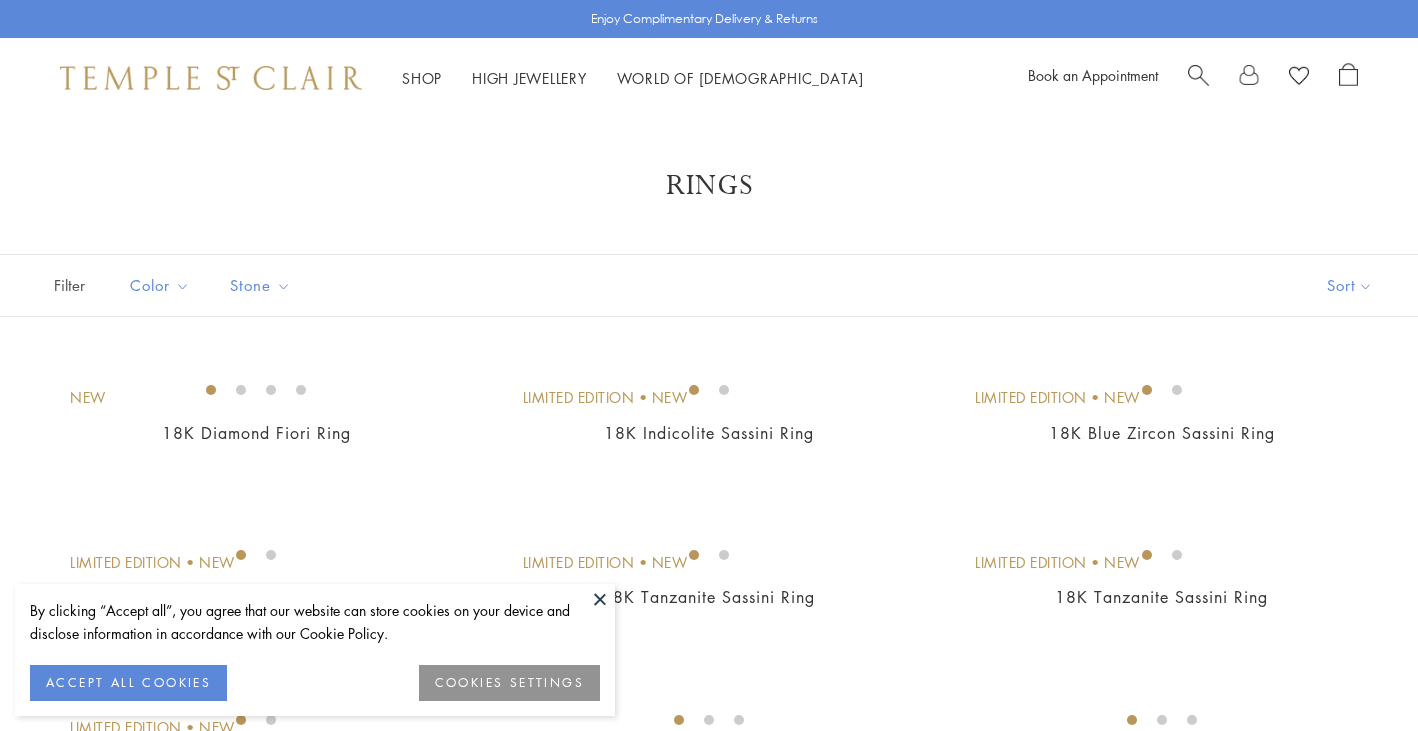 scroll, scrollTop: 0, scrollLeft: 0, axis: both 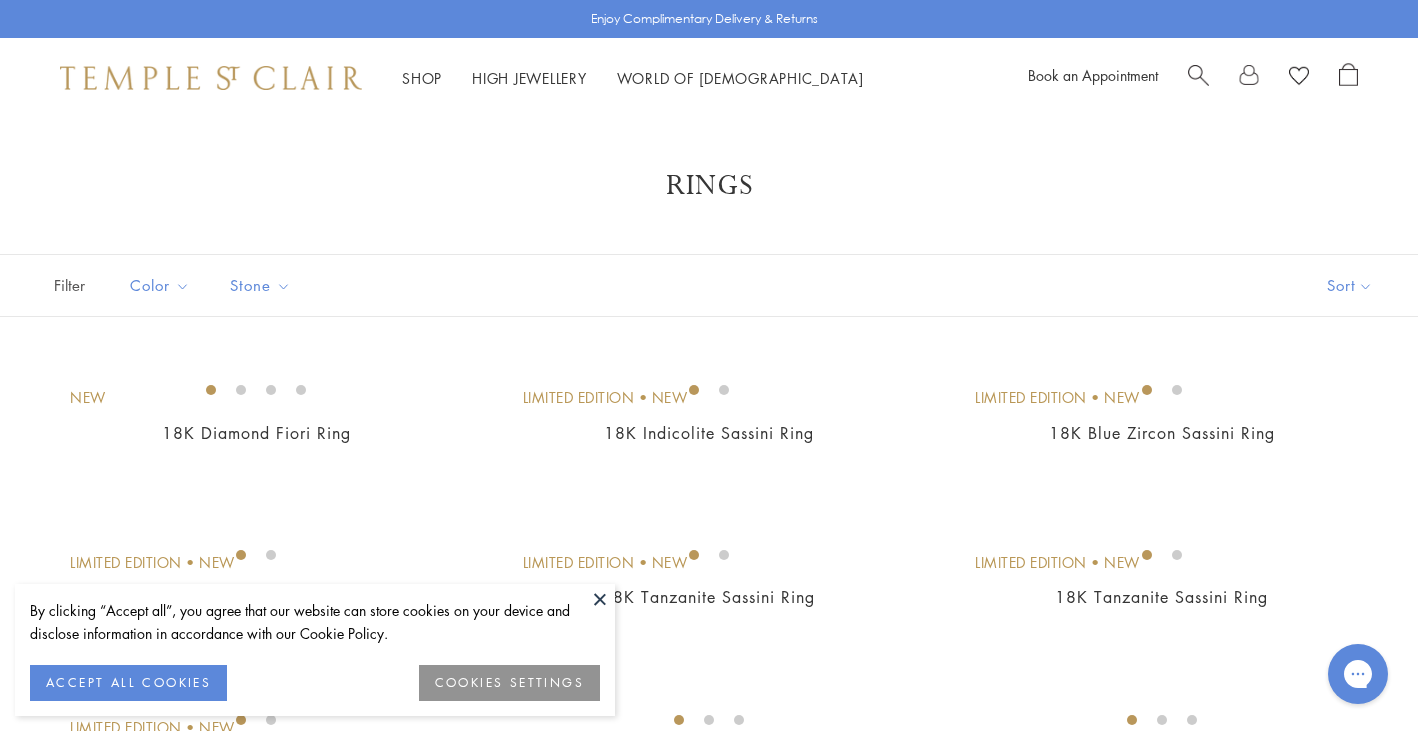 click at bounding box center (600, 599) 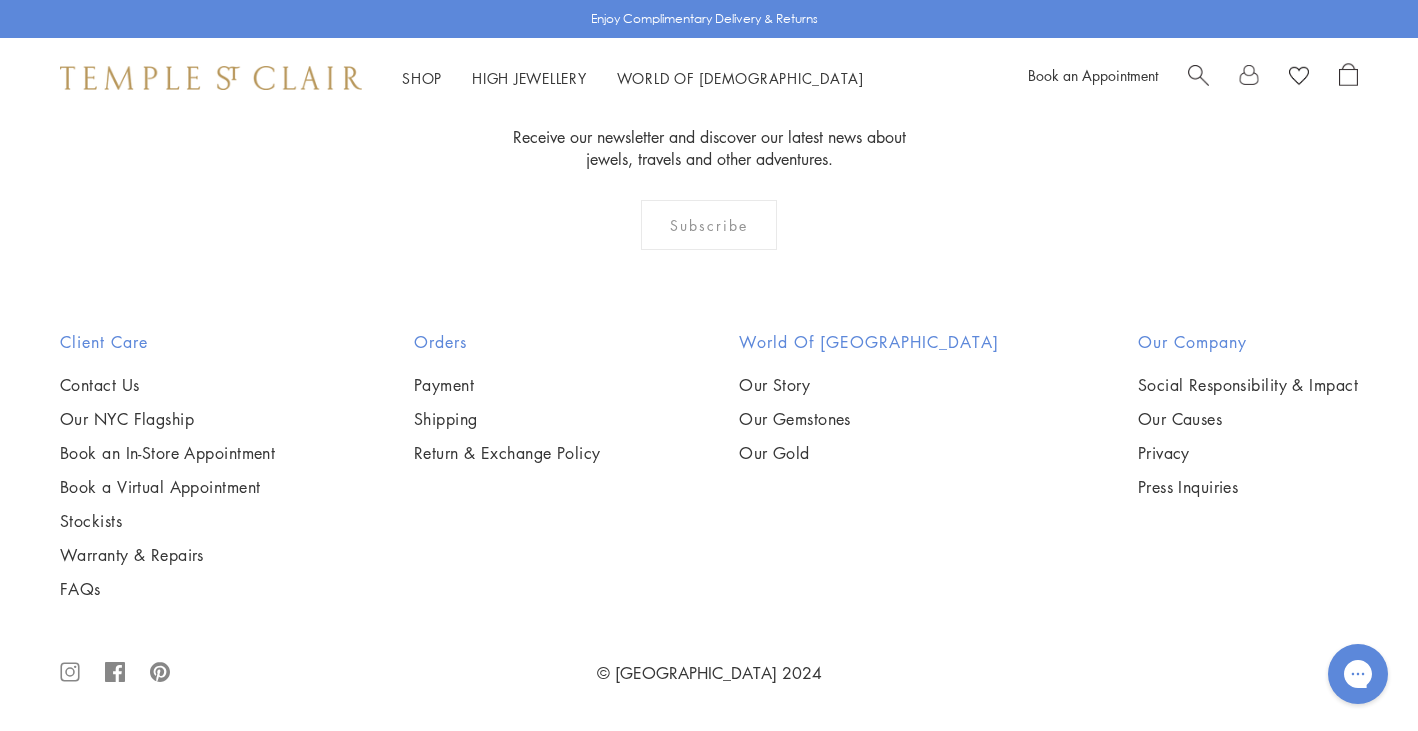 scroll, scrollTop: 8894, scrollLeft: 0, axis: vertical 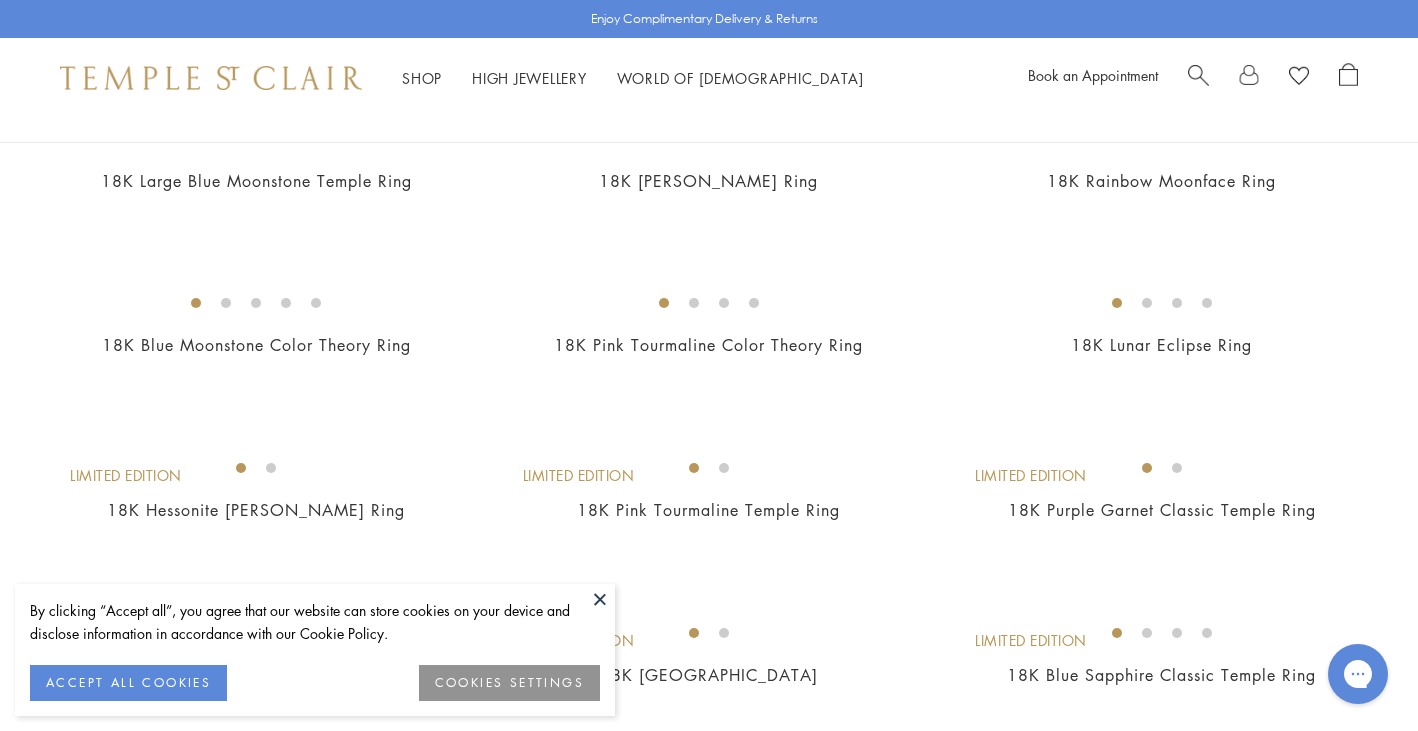 click at bounding box center [600, 599] 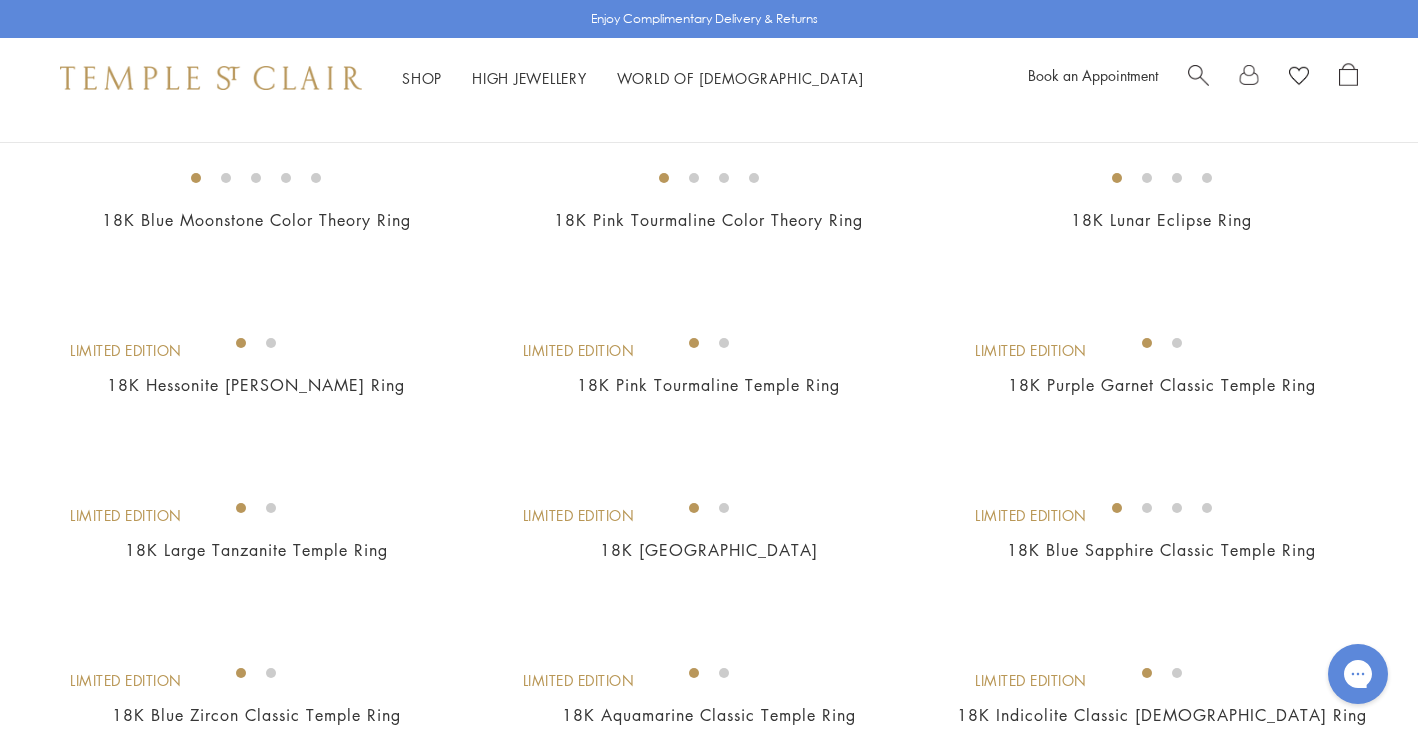 scroll, scrollTop: 0, scrollLeft: 0, axis: both 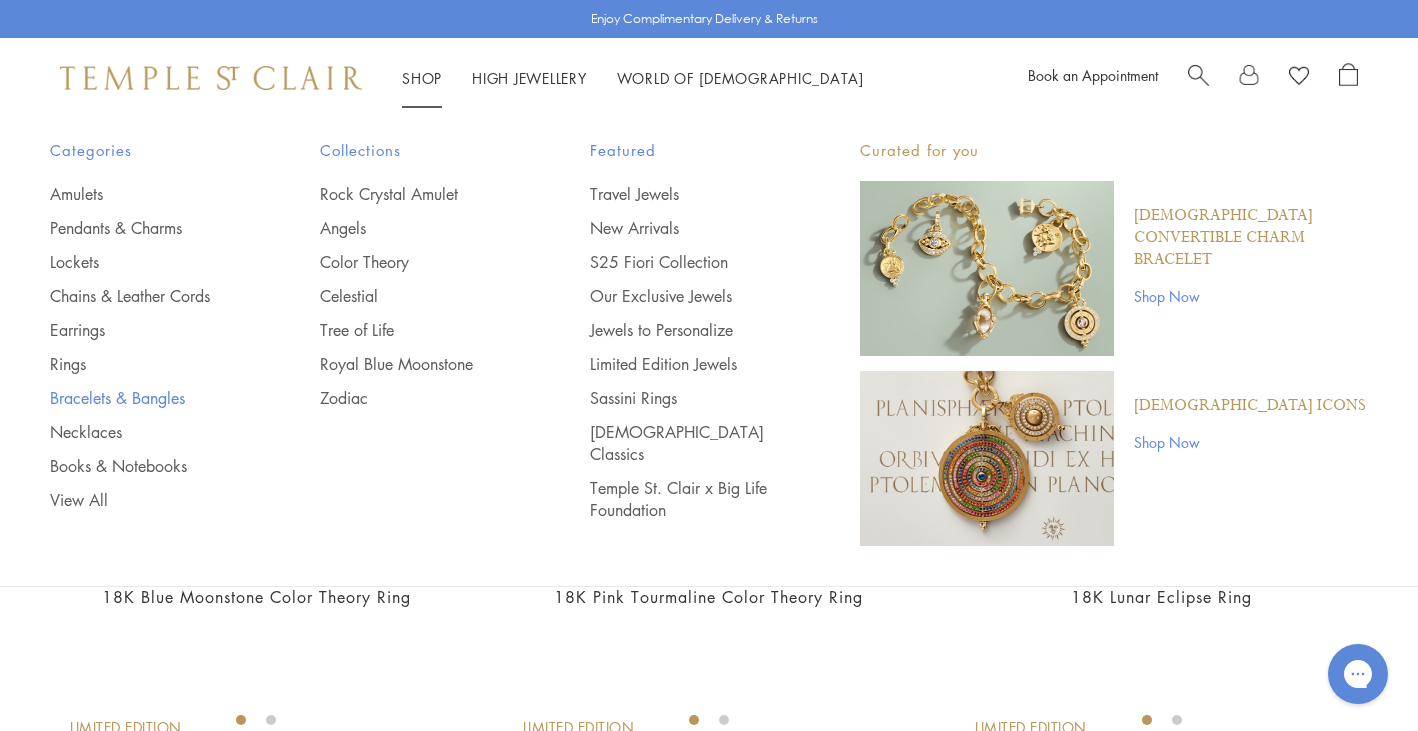 click on "Bracelets & Bangles" at bounding box center (145, 398) 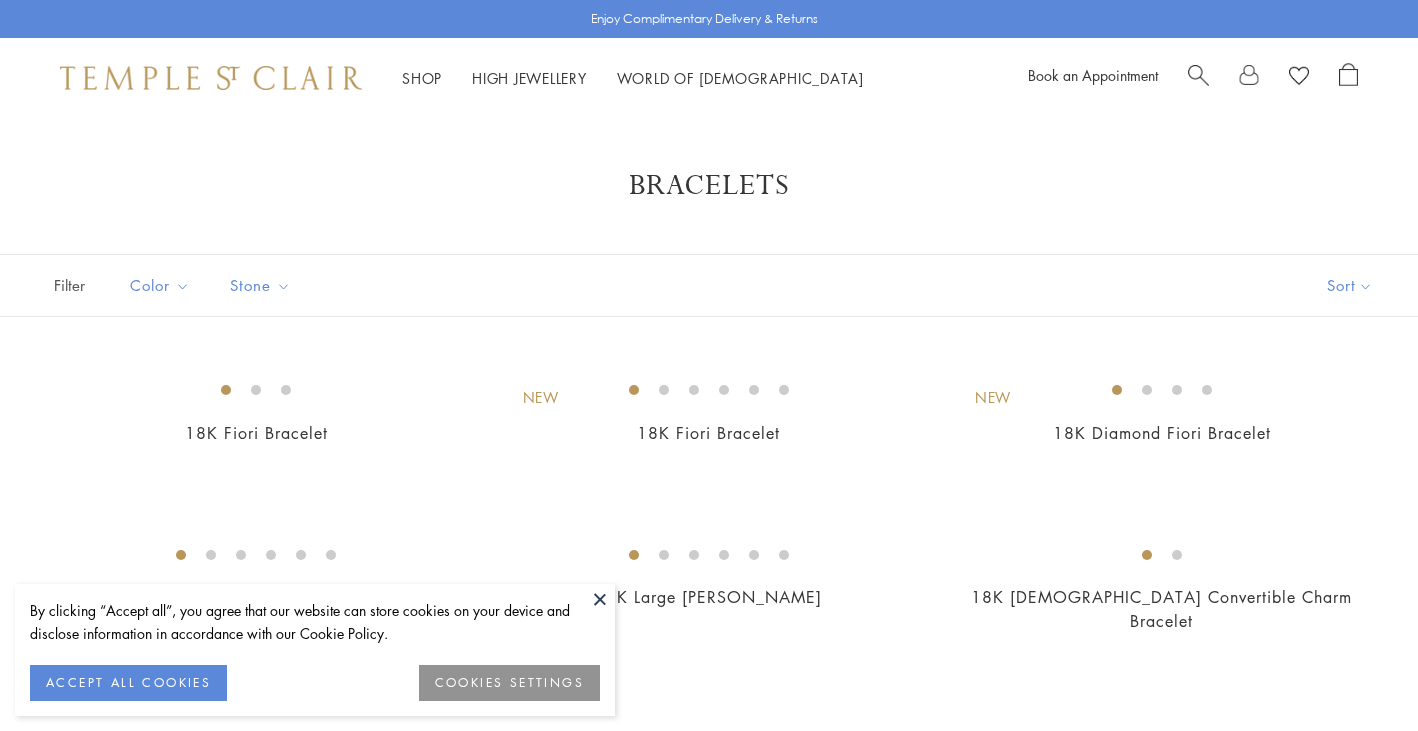 scroll, scrollTop: 0, scrollLeft: 0, axis: both 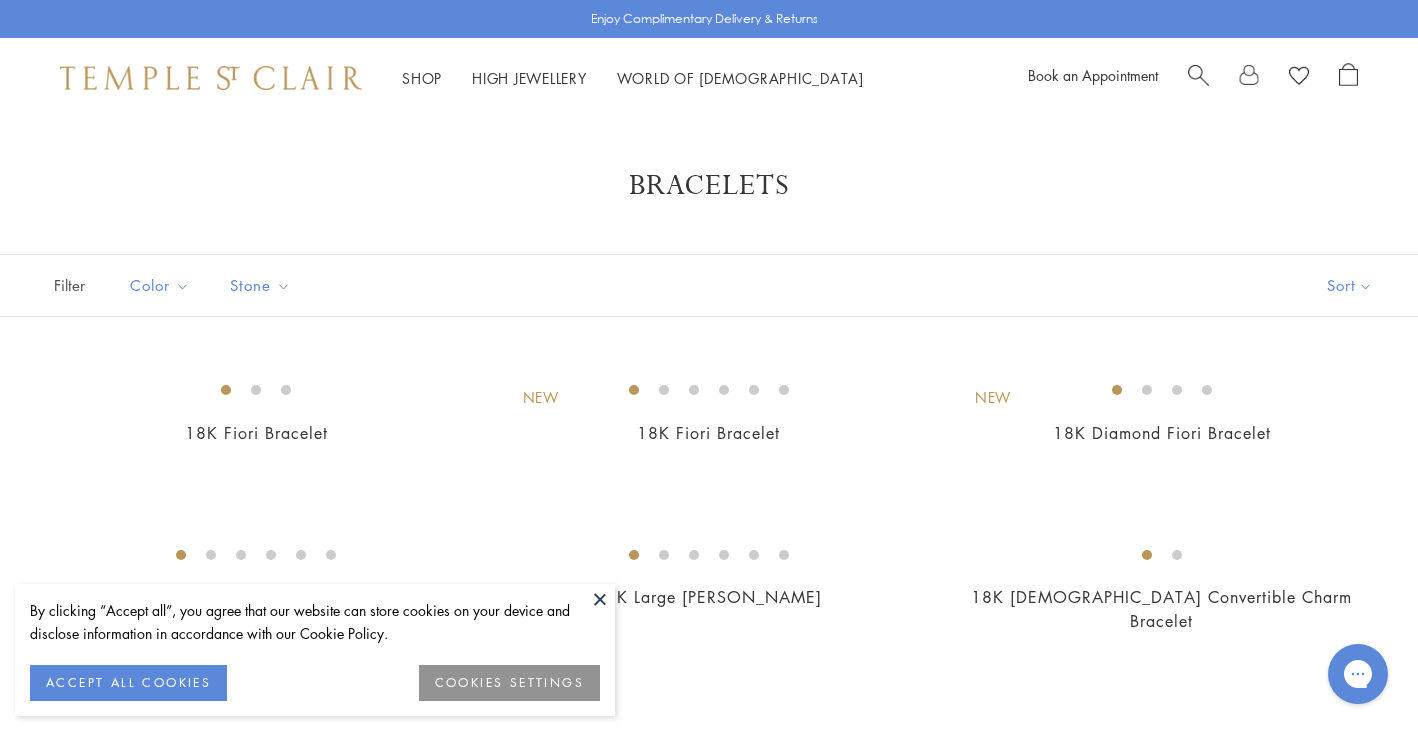 click at bounding box center (600, 599) 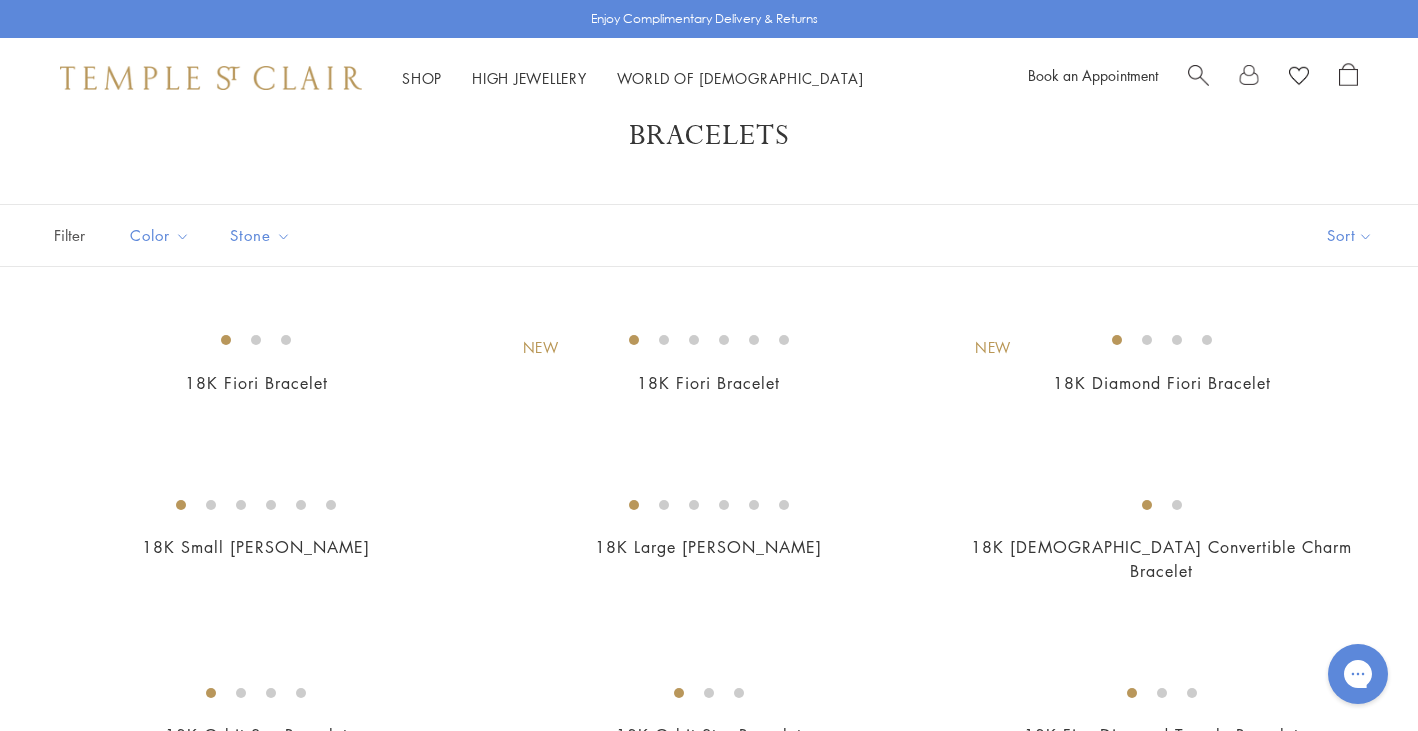 scroll, scrollTop: 0, scrollLeft: 0, axis: both 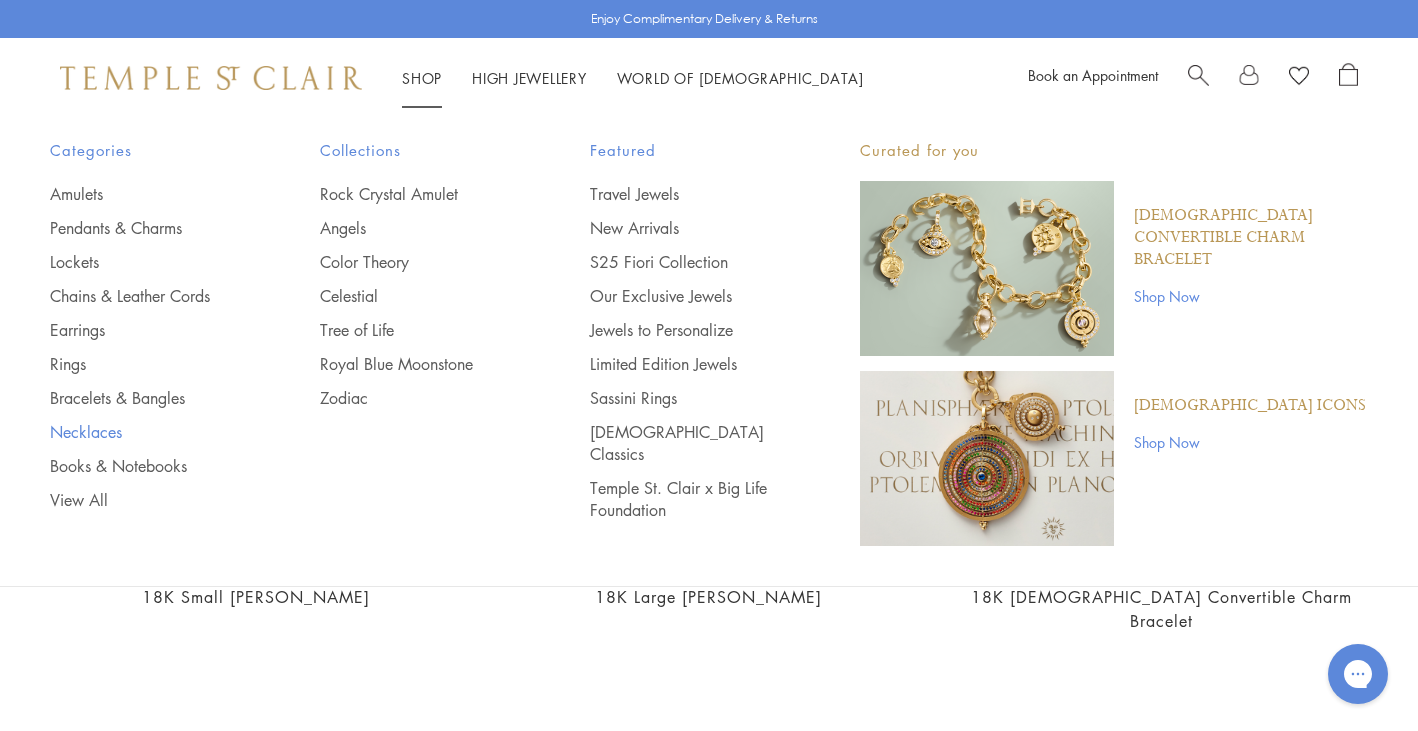 click on "Necklaces" at bounding box center [145, 432] 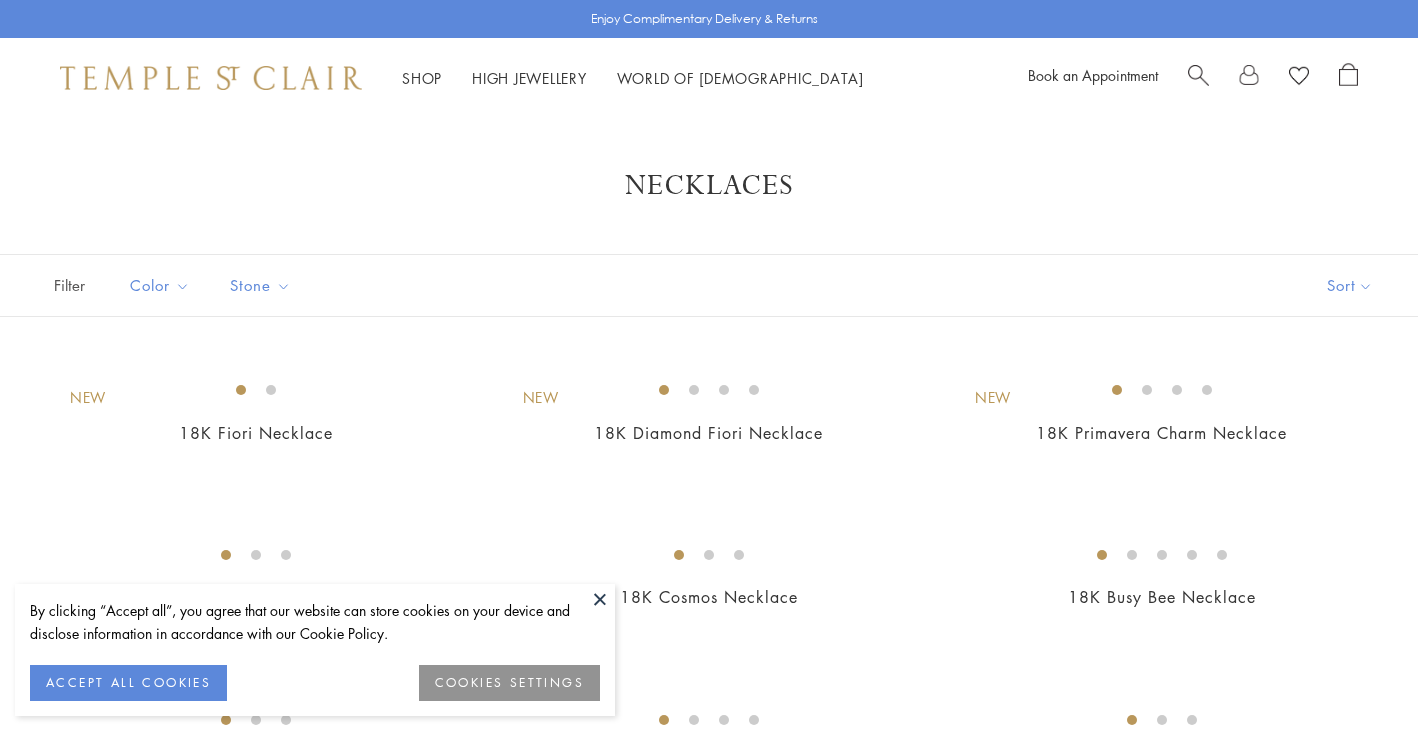scroll, scrollTop: 0, scrollLeft: 0, axis: both 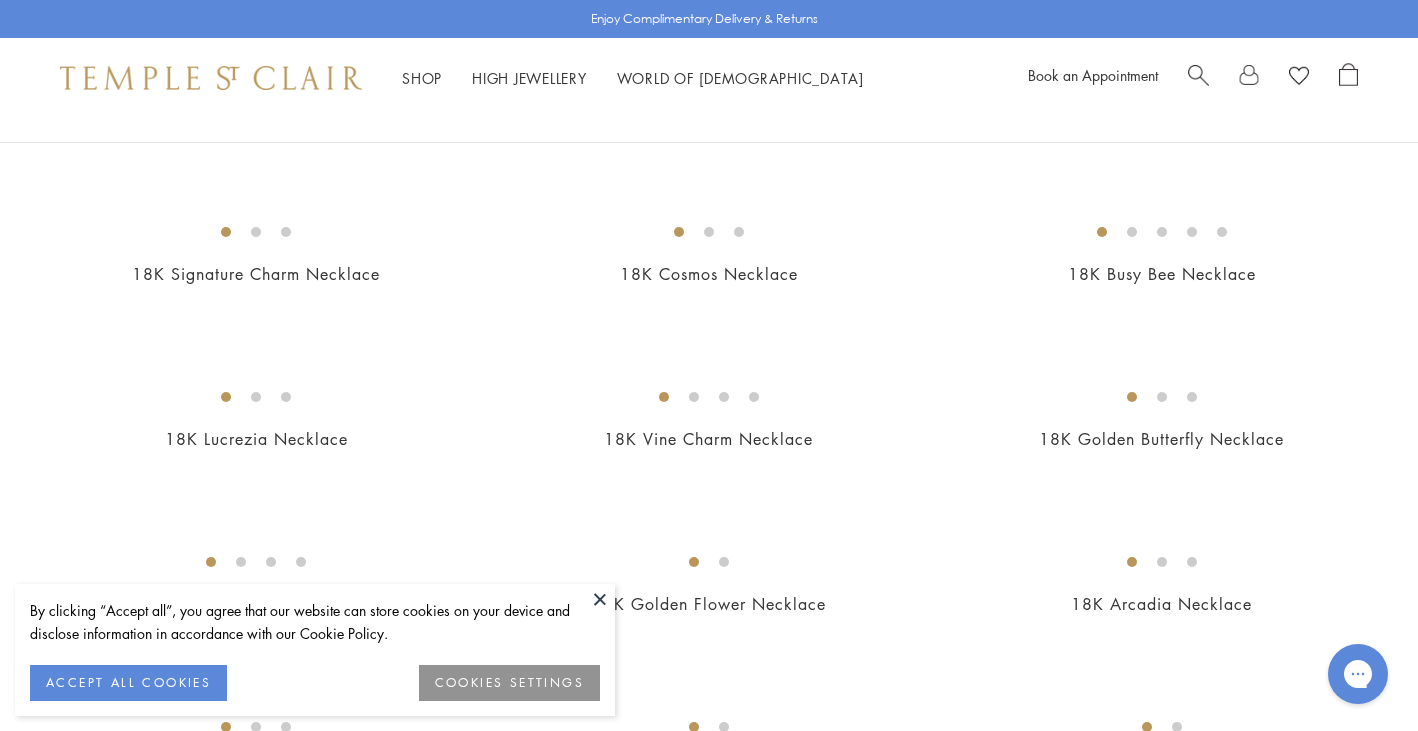 click at bounding box center [600, 599] 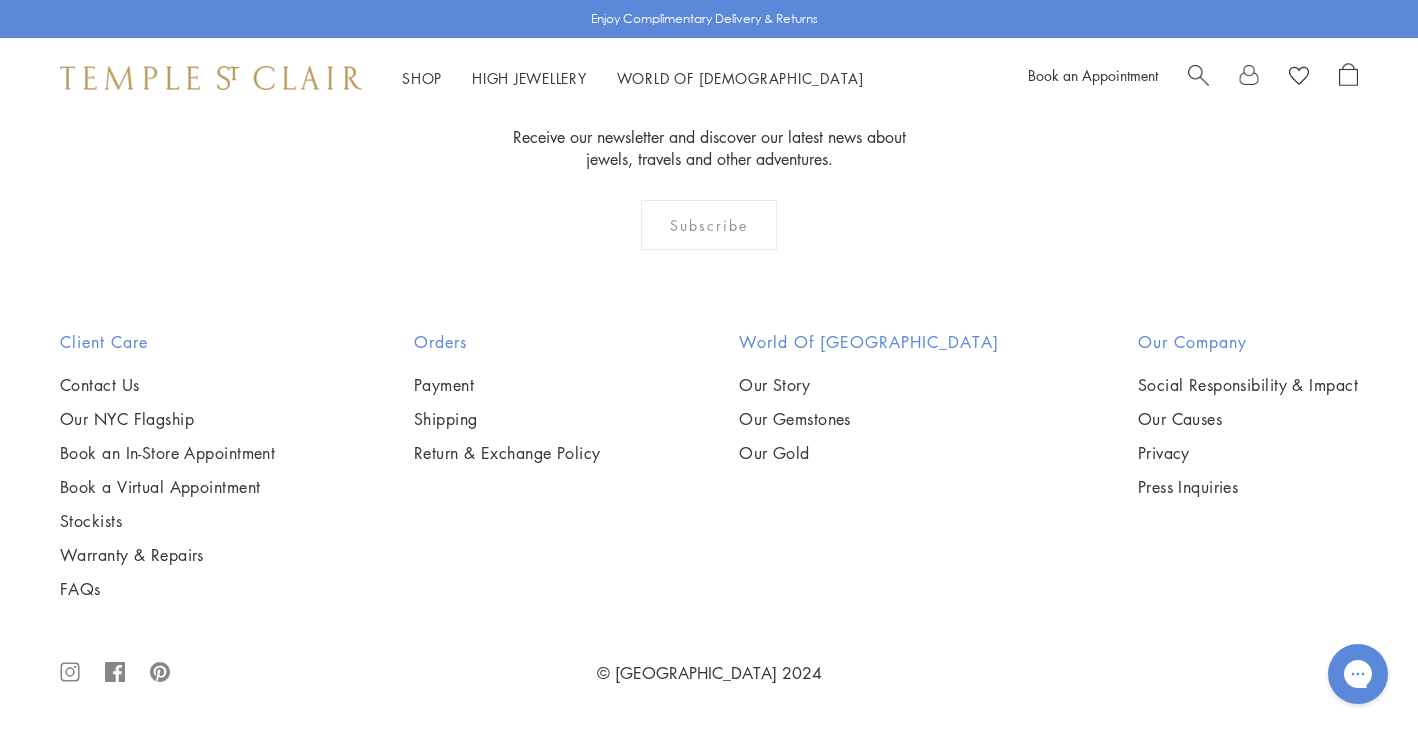 scroll, scrollTop: 5184, scrollLeft: 0, axis: vertical 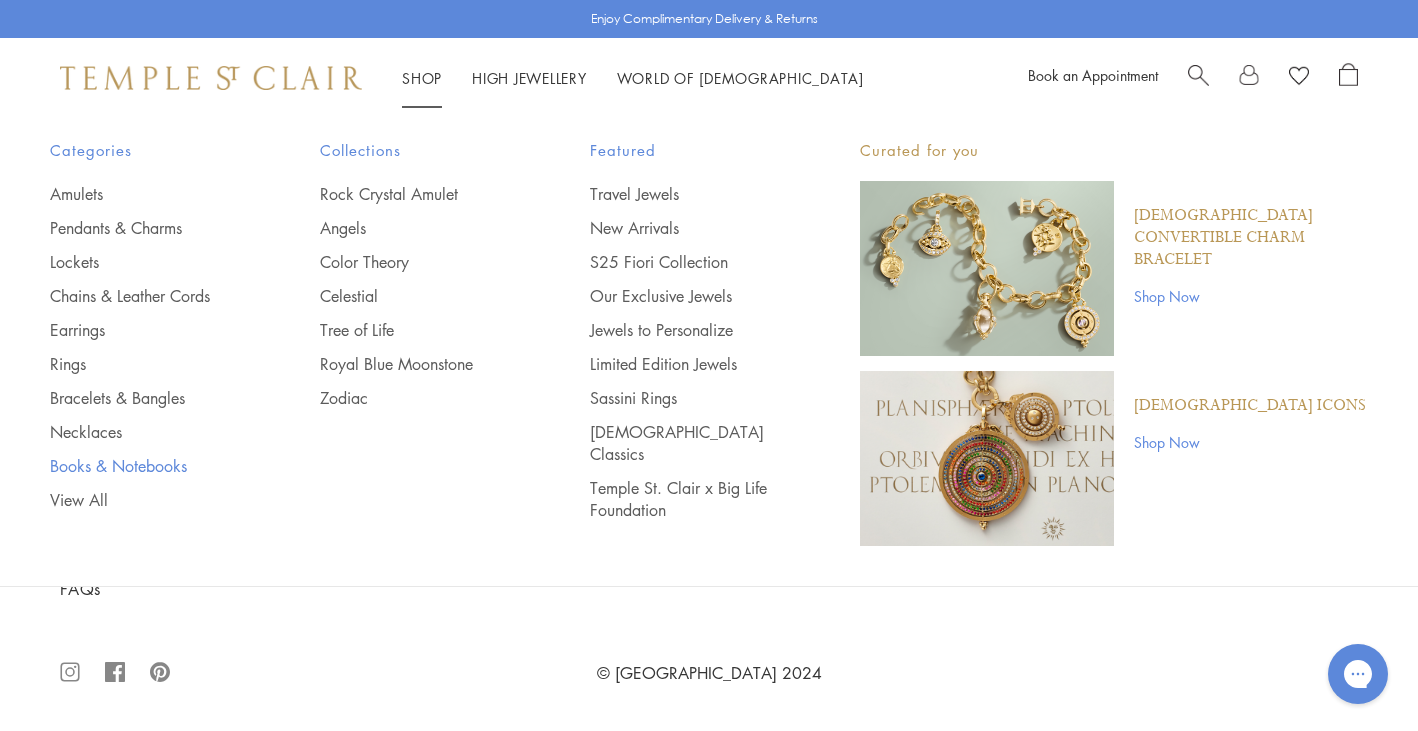 click on "Books & Notebooks" at bounding box center [145, 466] 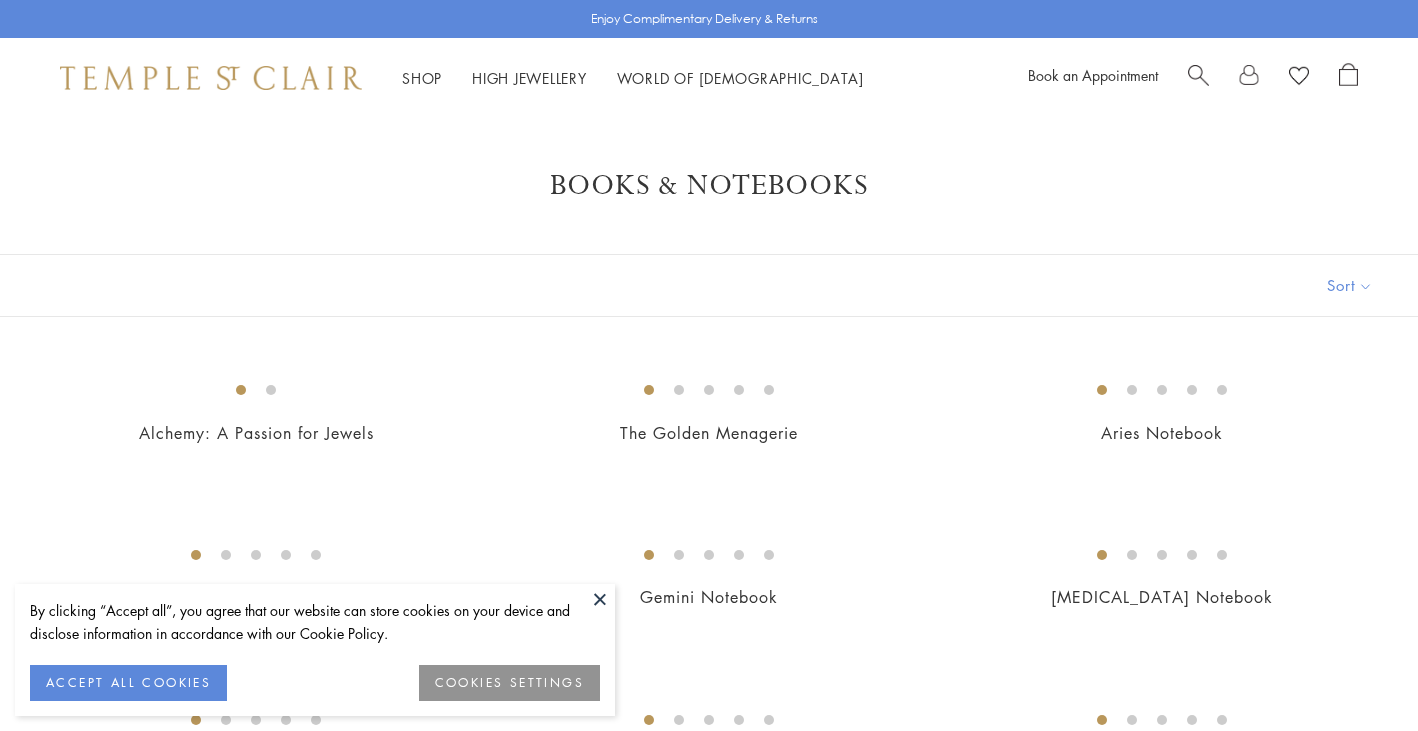 scroll, scrollTop: 0, scrollLeft: 0, axis: both 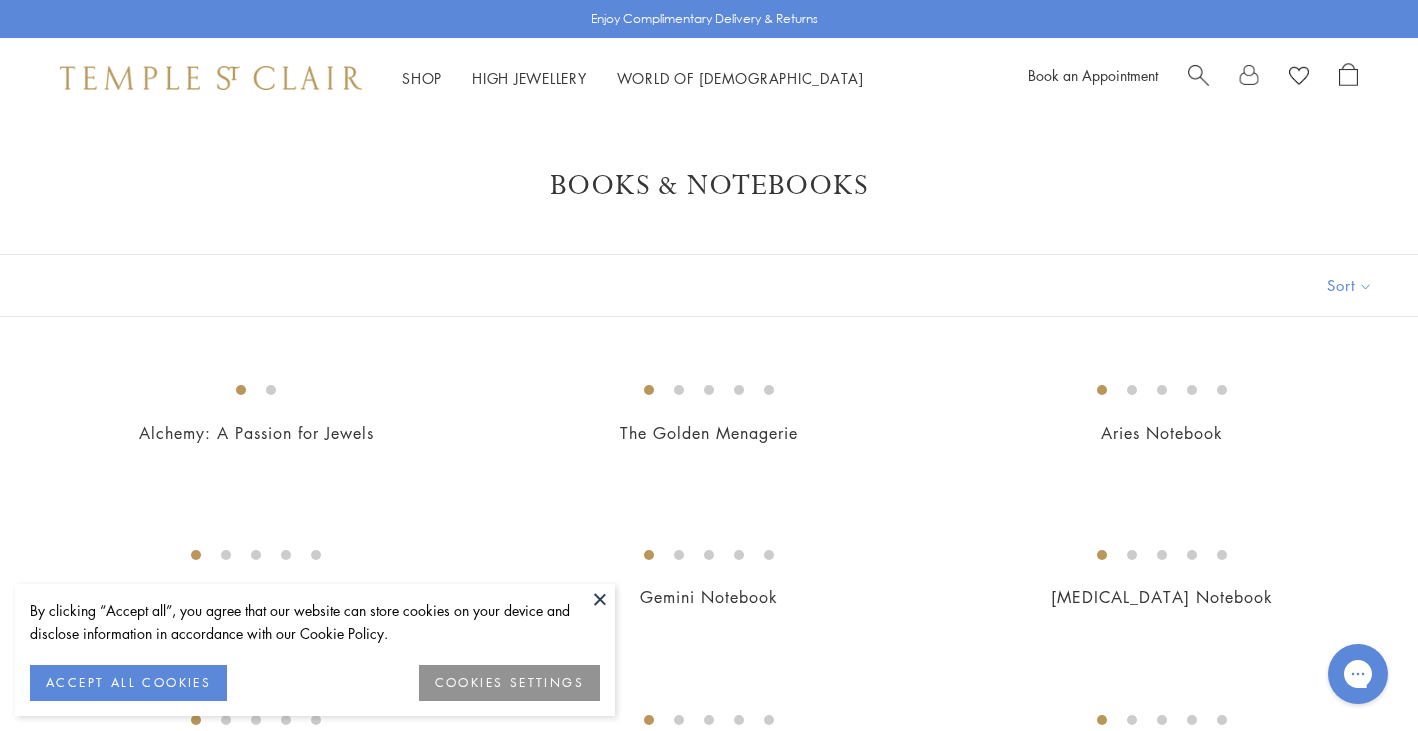 click at bounding box center (600, 599) 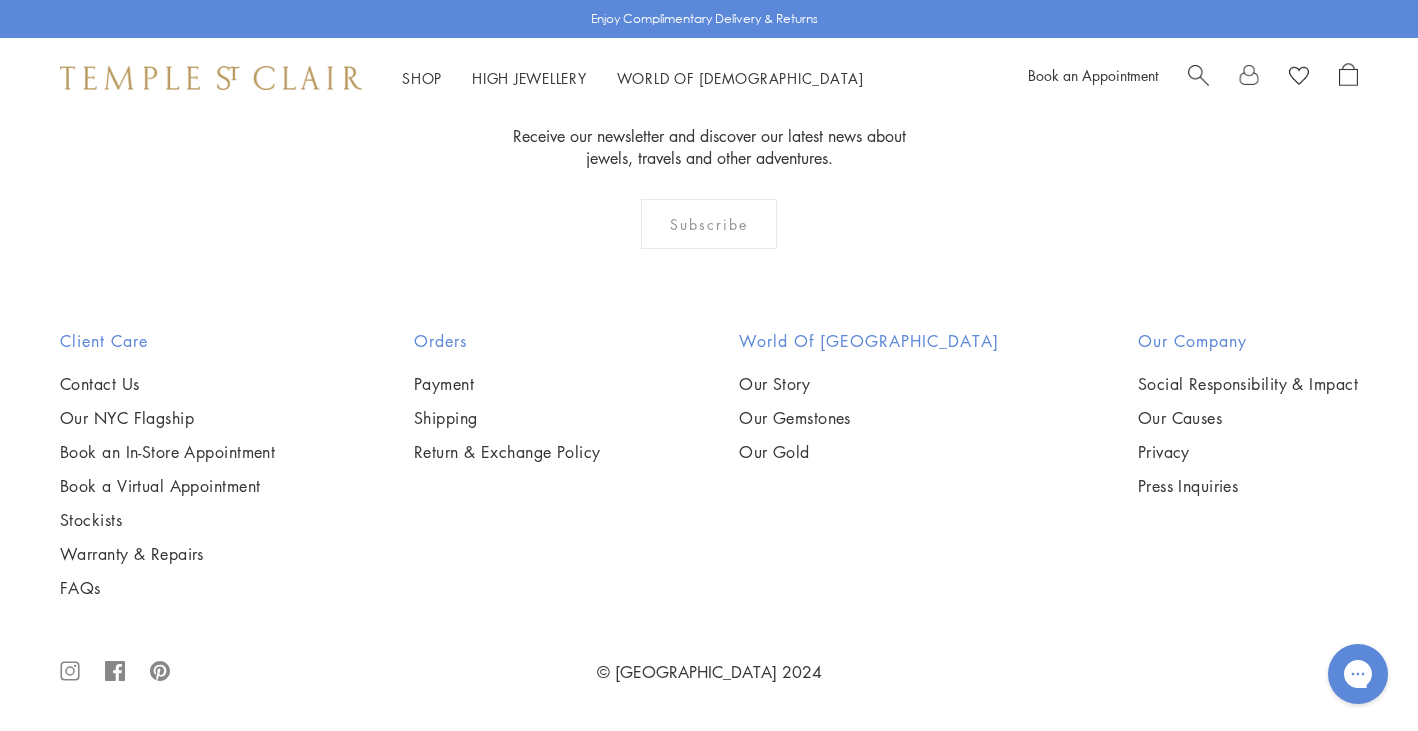 scroll, scrollTop: 1264, scrollLeft: 0, axis: vertical 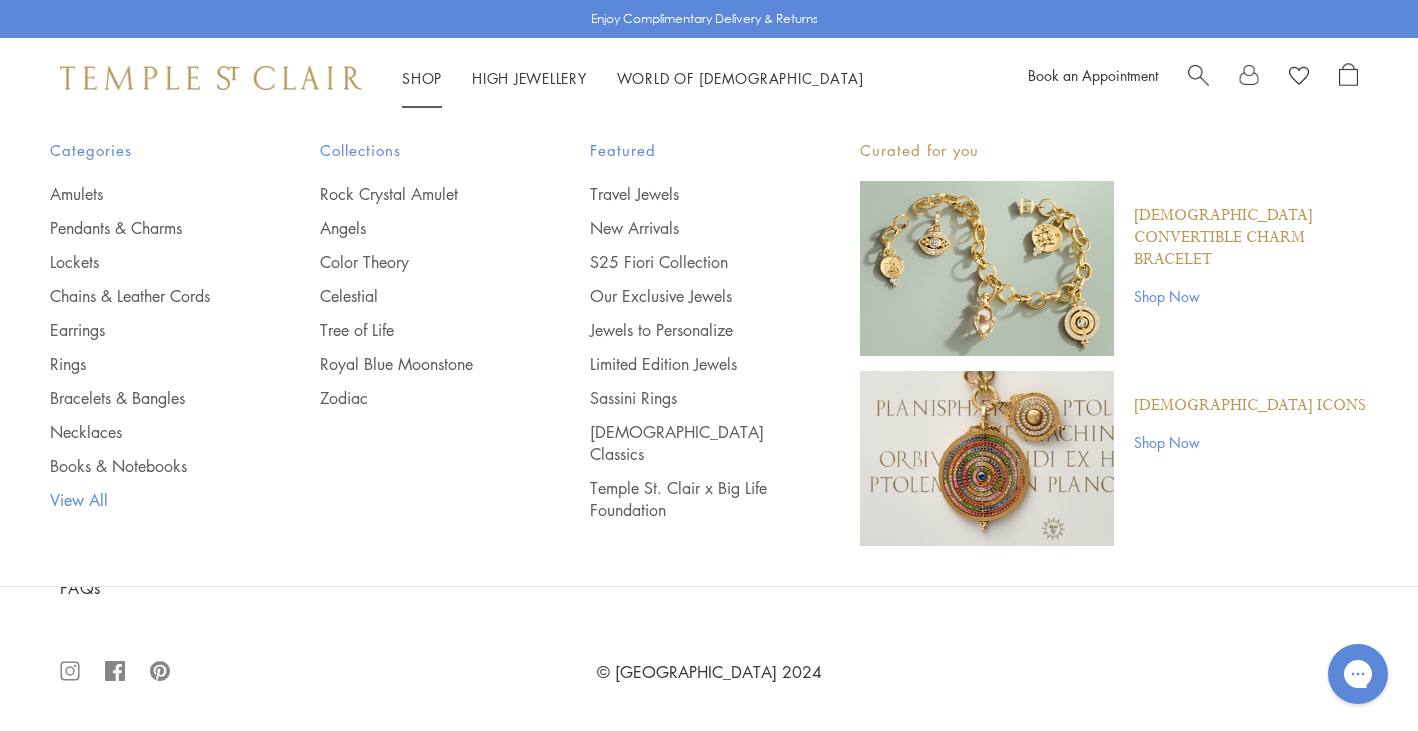 click on "View All" at bounding box center (145, 500) 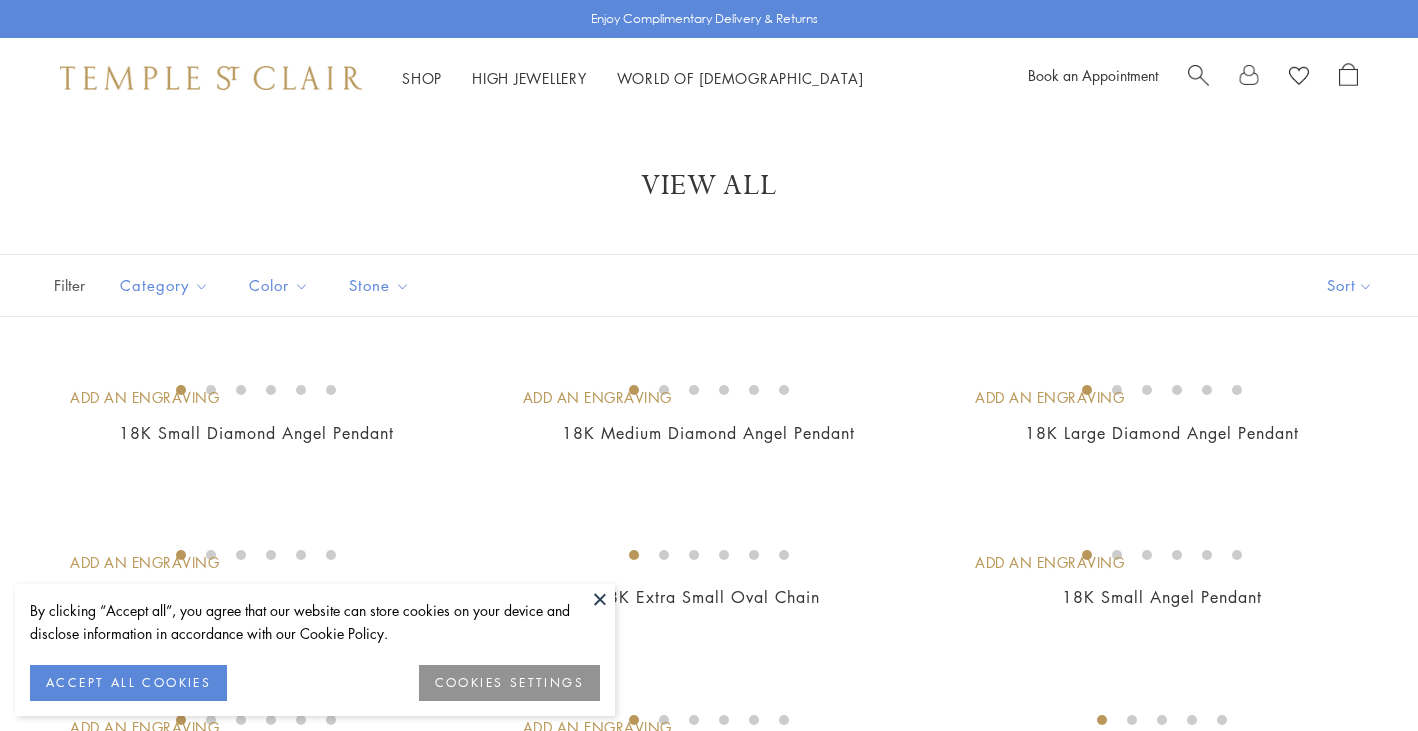 scroll, scrollTop: 0, scrollLeft: 0, axis: both 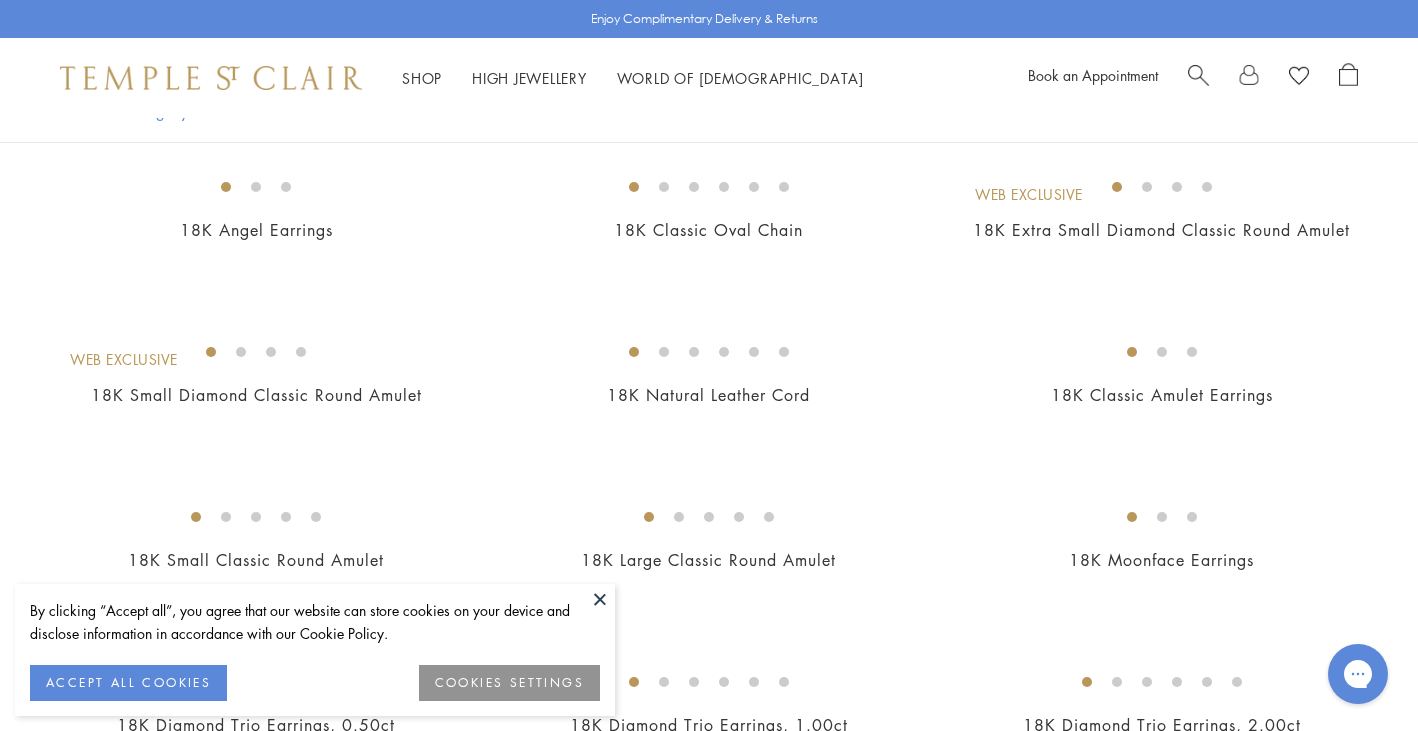 click at bounding box center (600, 599) 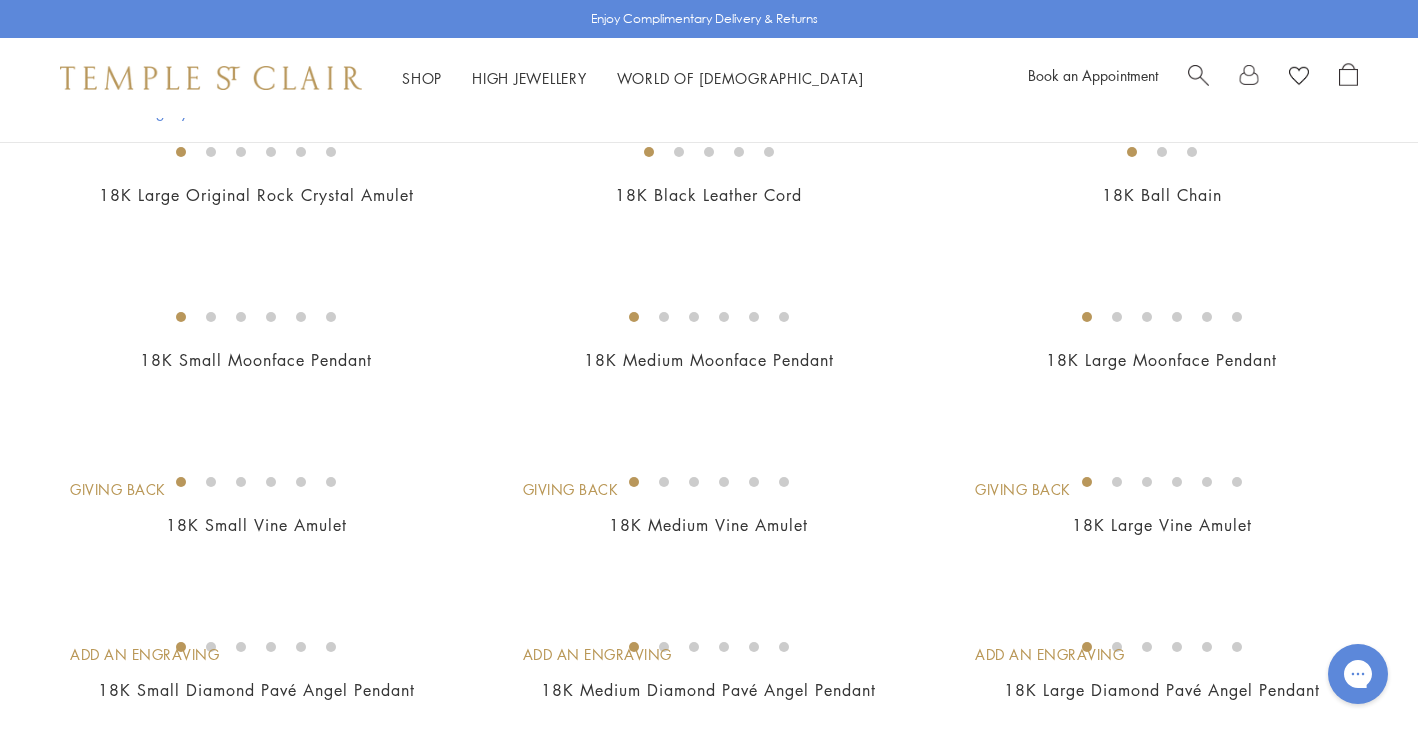 scroll, scrollTop: 0, scrollLeft: 0, axis: both 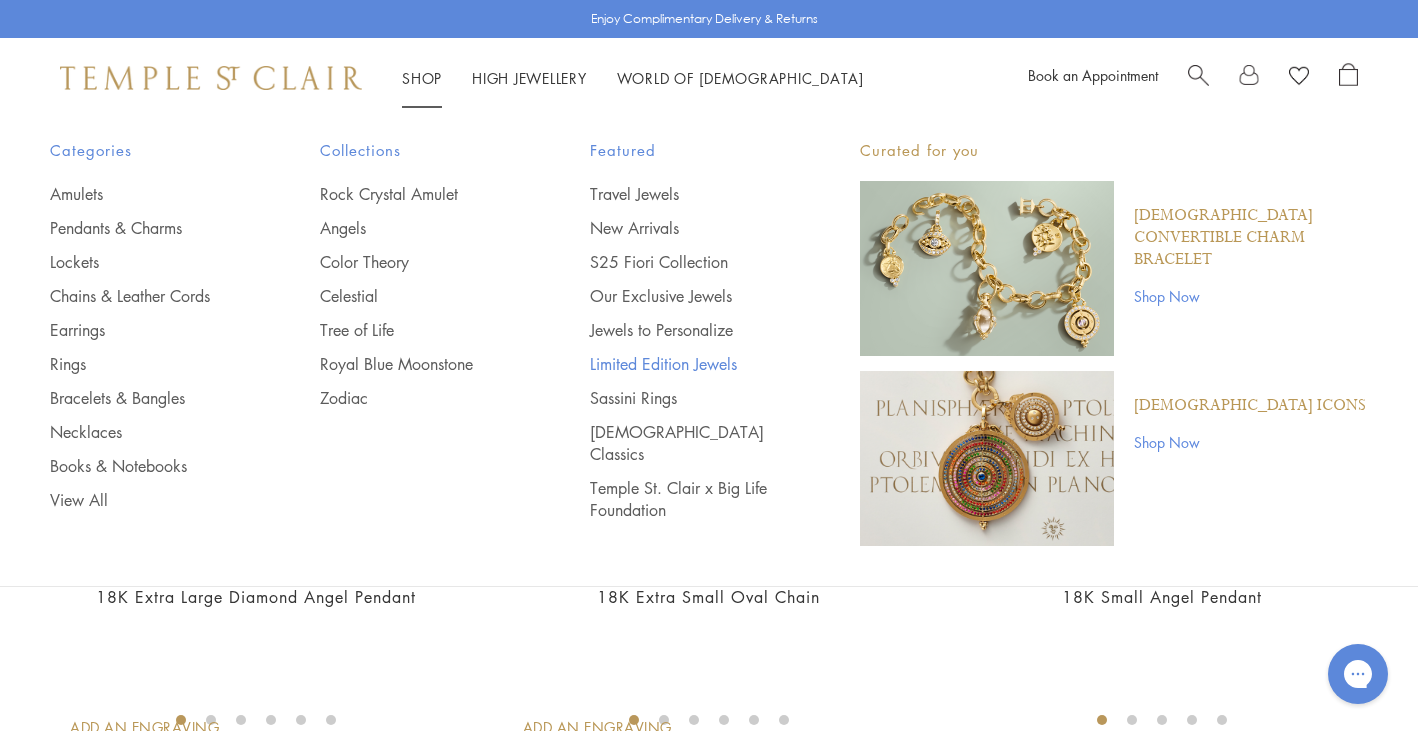click on "Limited Edition Jewels" at bounding box center (685, 364) 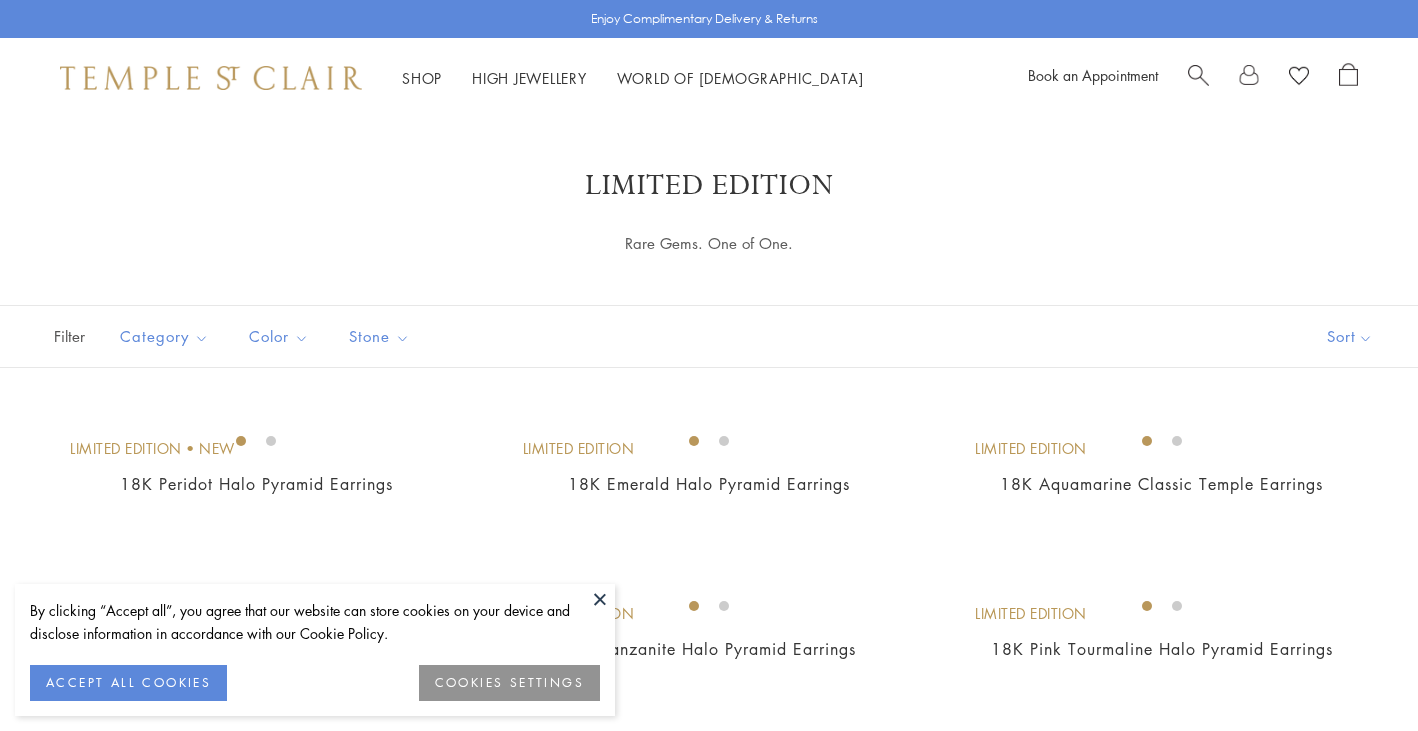 scroll, scrollTop: 0, scrollLeft: 0, axis: both 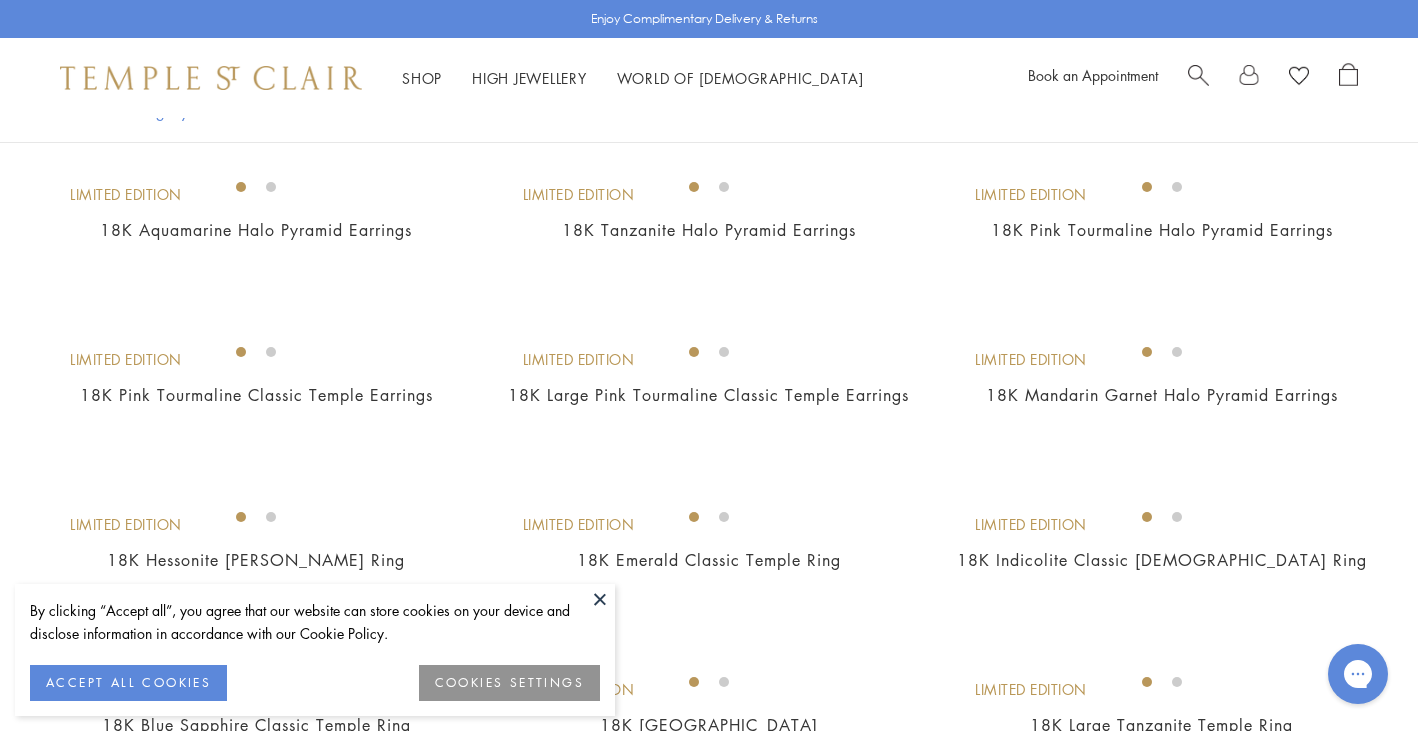 click at bounding box center (600, 599) 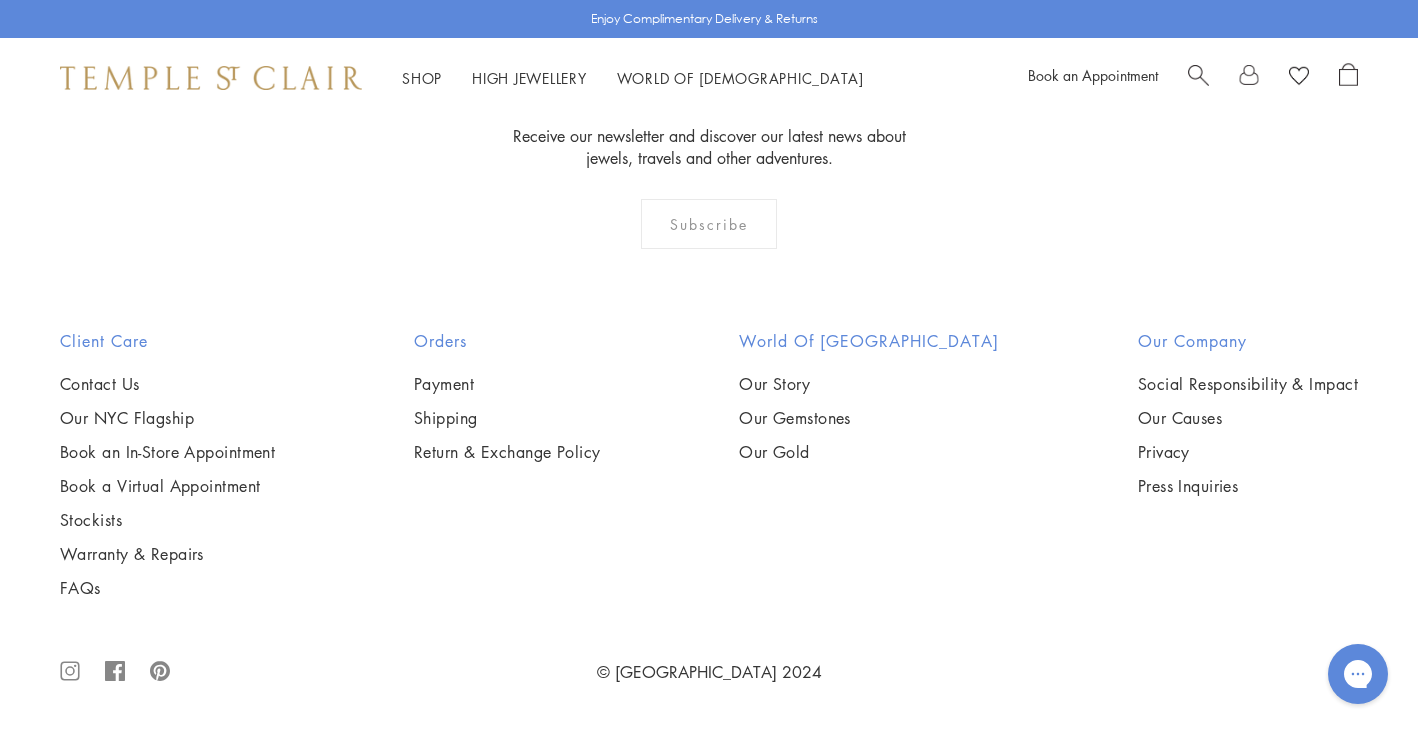 scroll, scrollTop: 4511, scrollLeft: 0, axis: vertical 